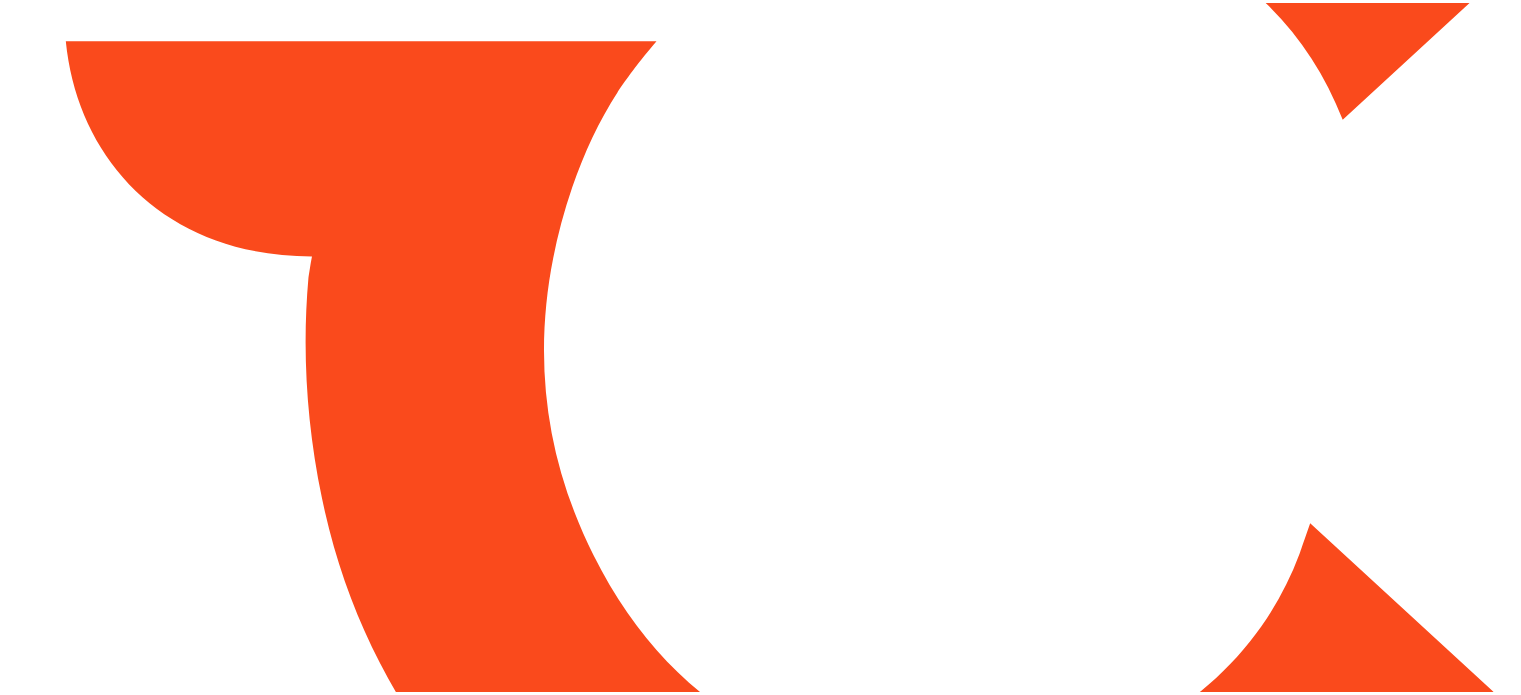 scroll, scrollTop: 0, scrollLeft: 0, axis: both 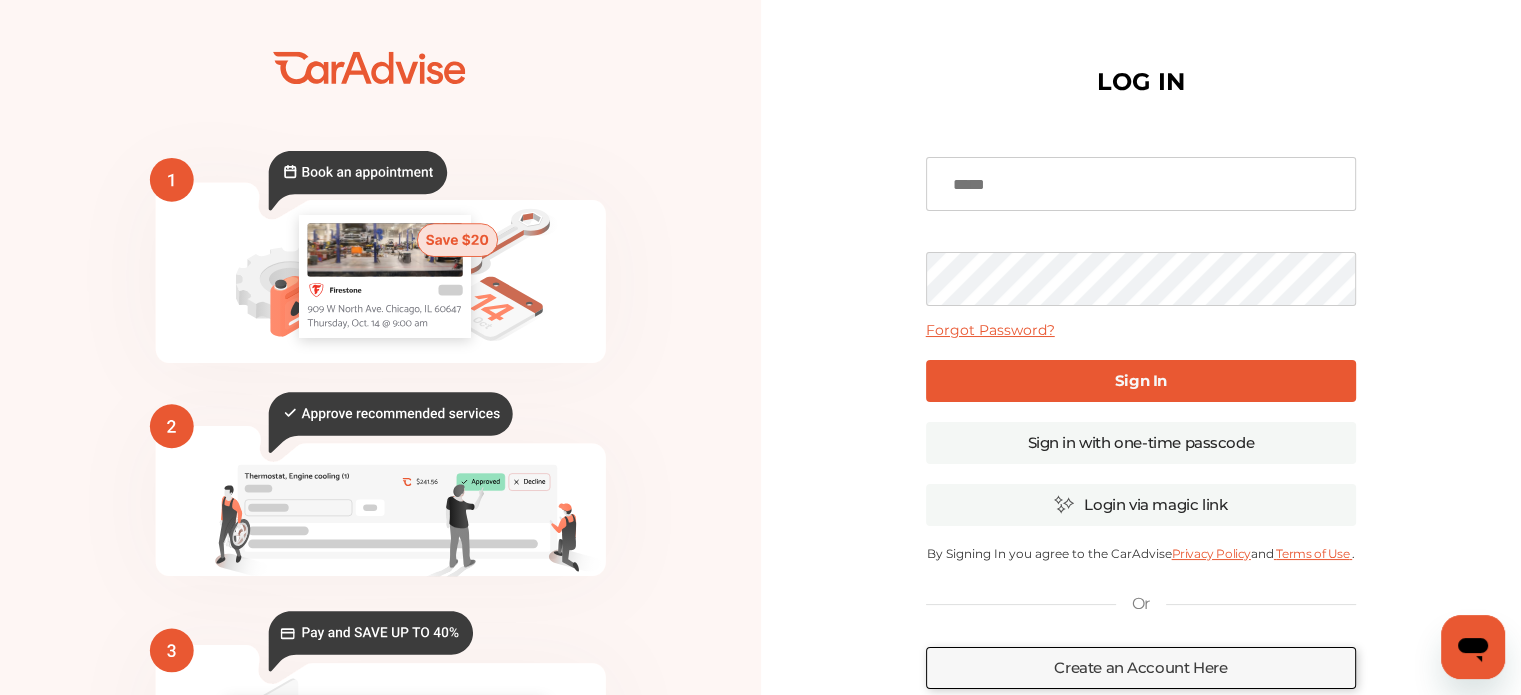 type on "**********" 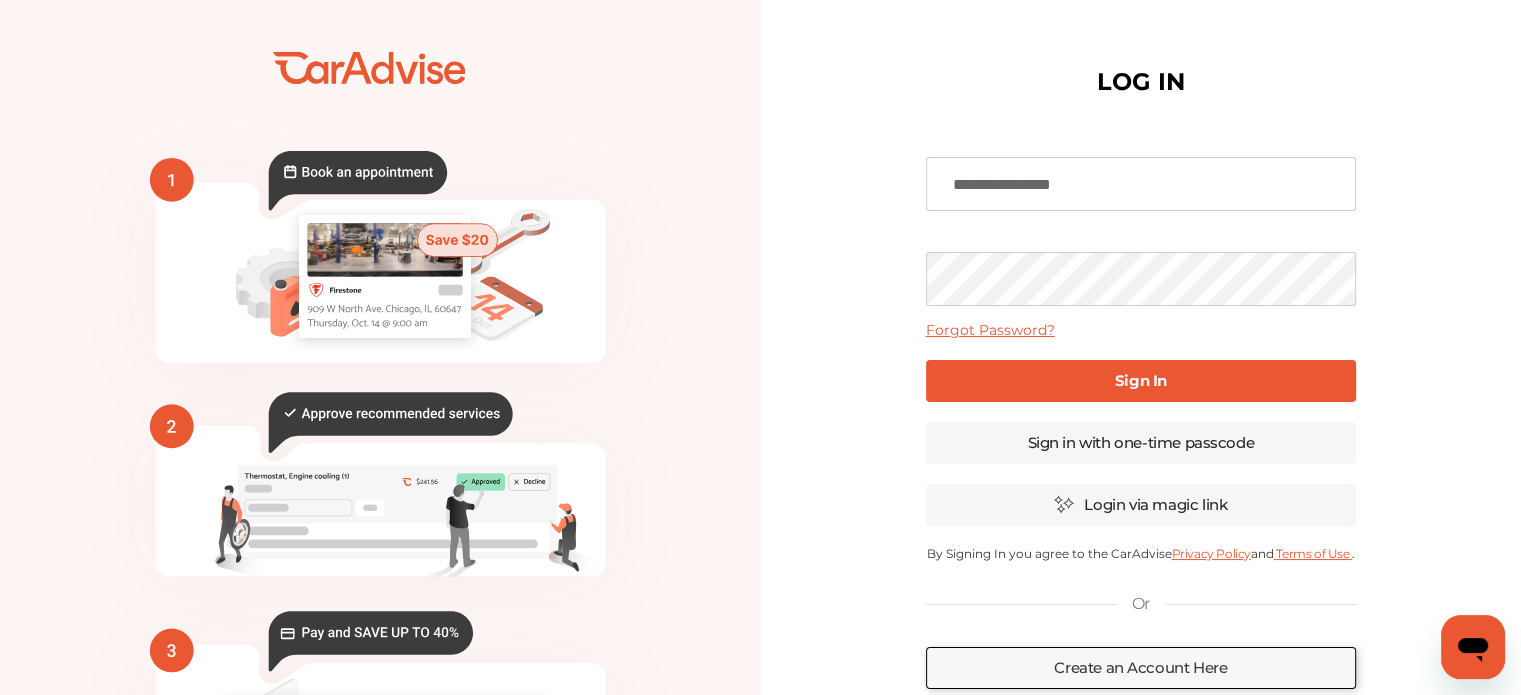 click on "Sign In" at bounding box center (1141, 381) 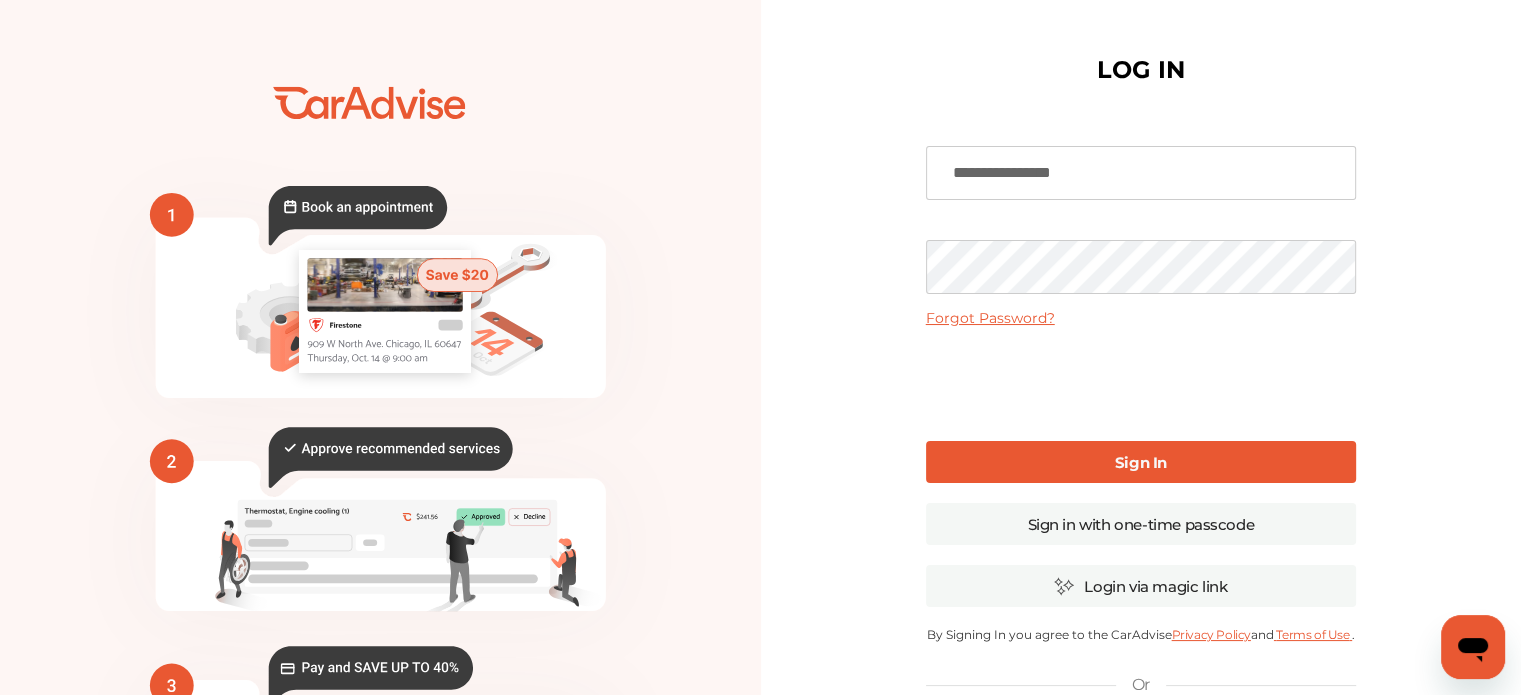 click on "Sign In" at bounding box center [1141, 462] 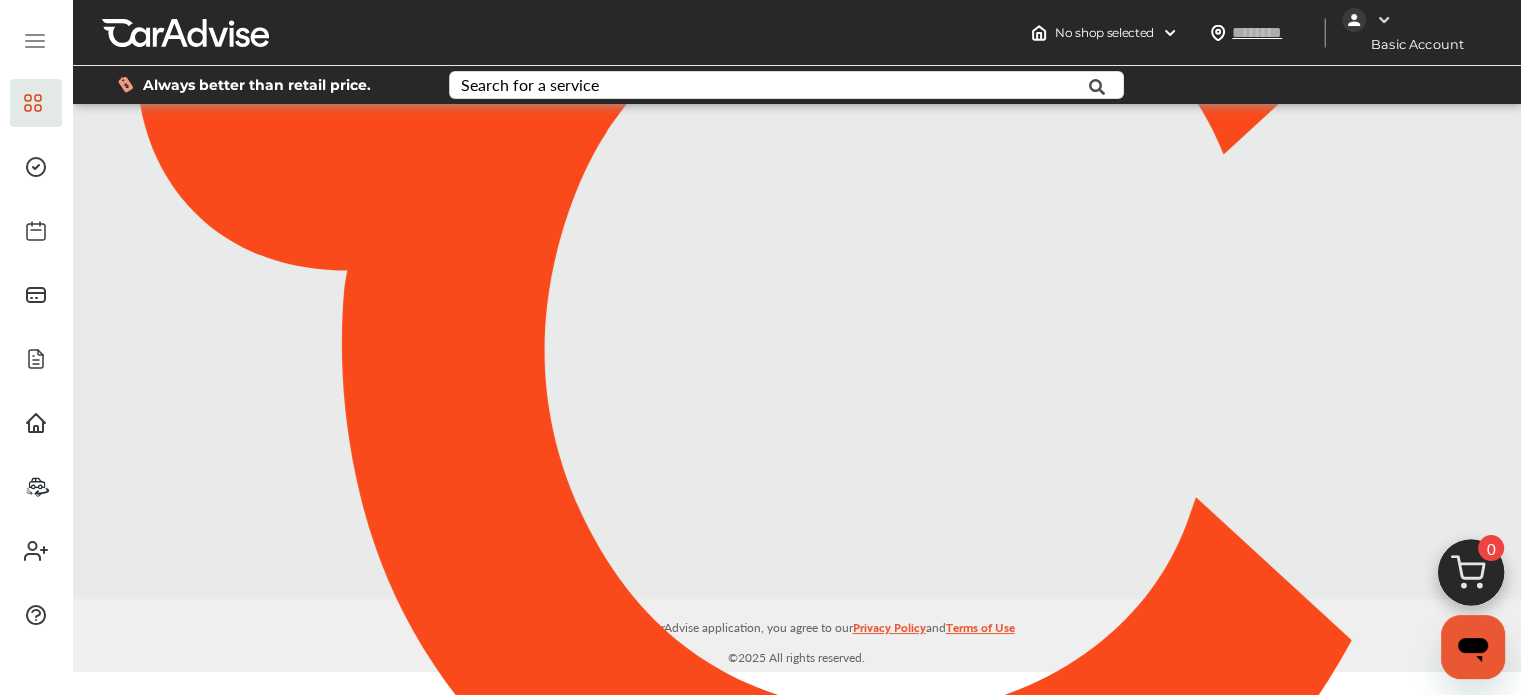 type on "*****" 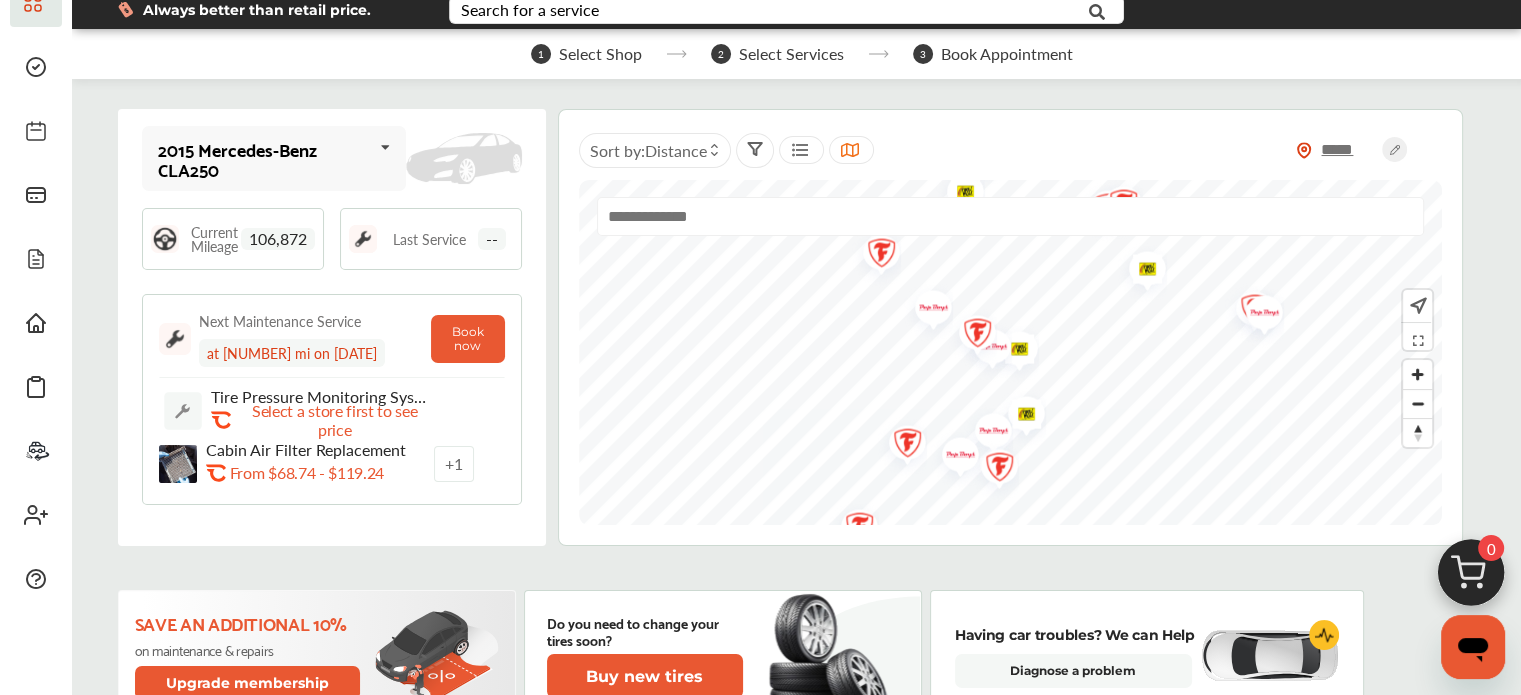 scroll, scrollTop: 0, scrollLeft: 0, axis: both 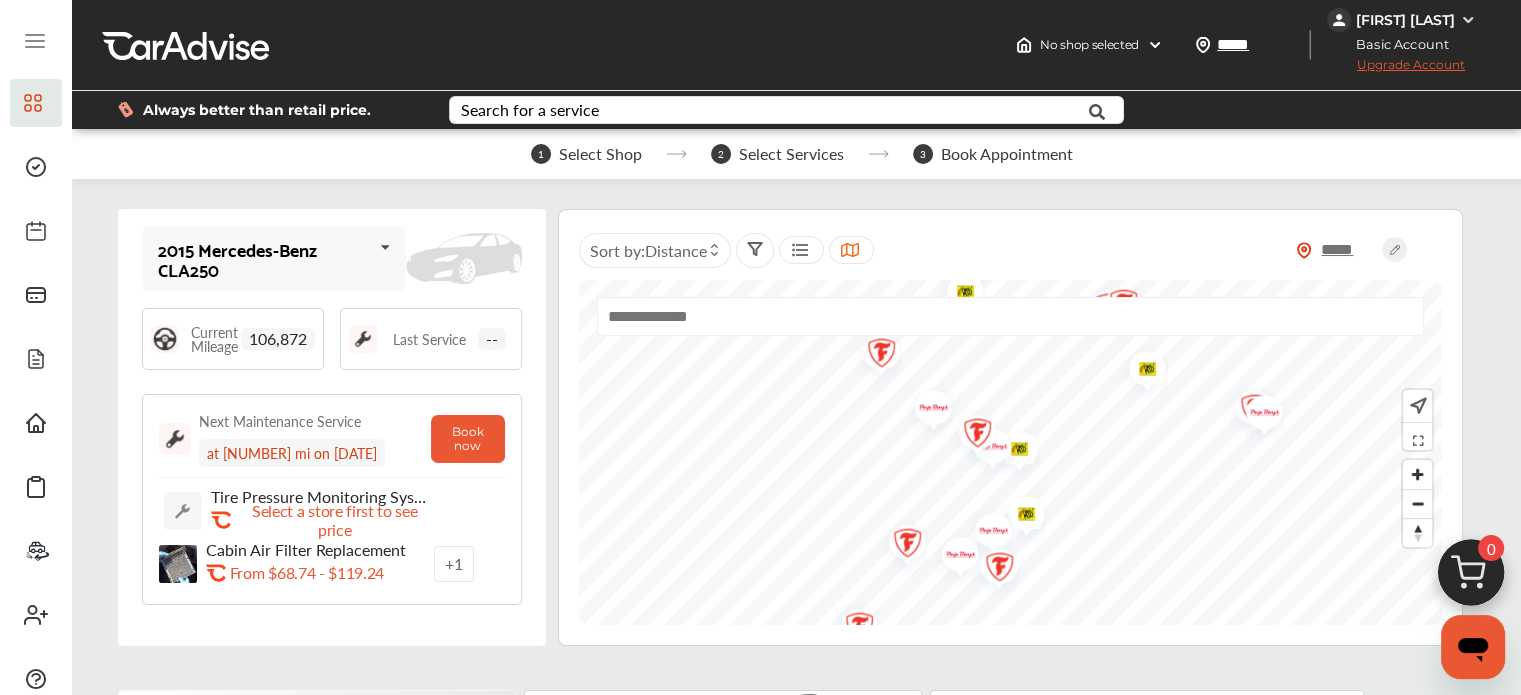 click at bounding box center [1468, 20] 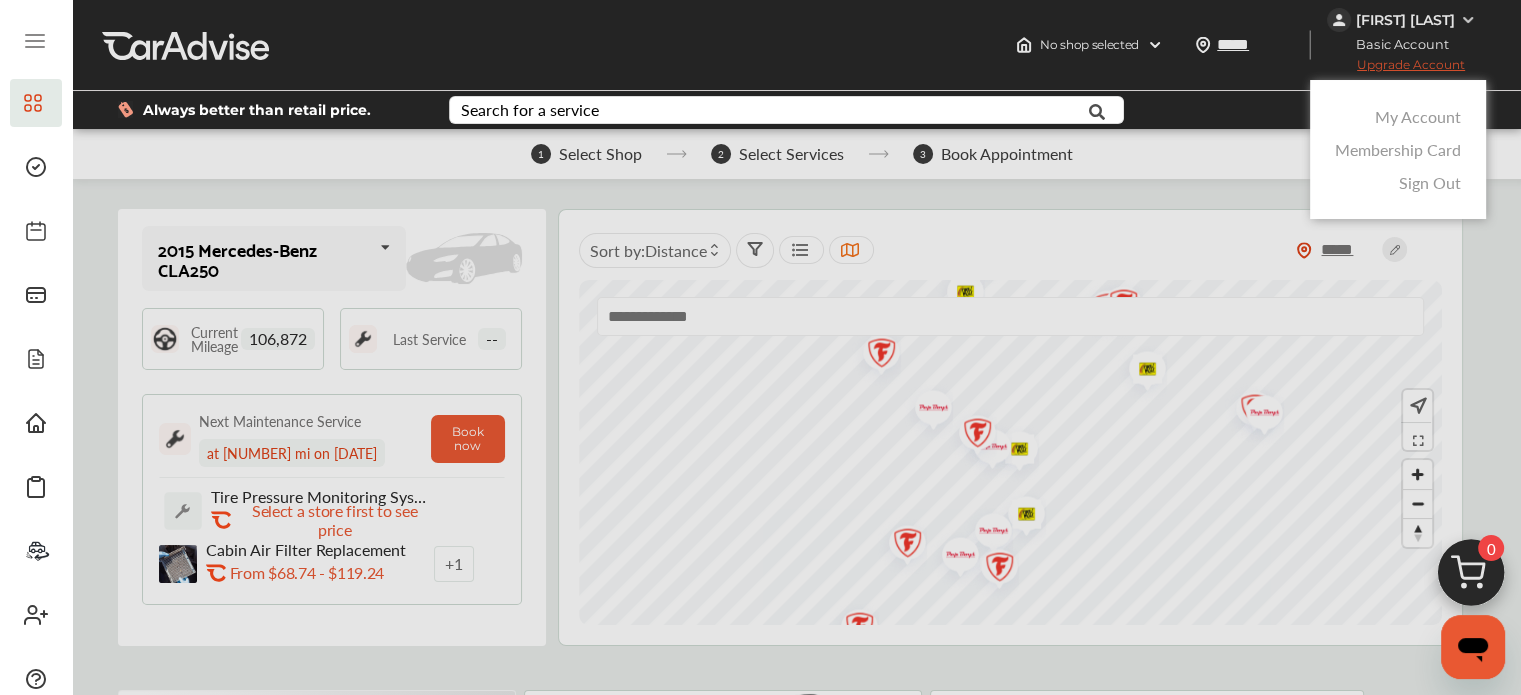click on "My Account" at bounding box center [1398, 116] 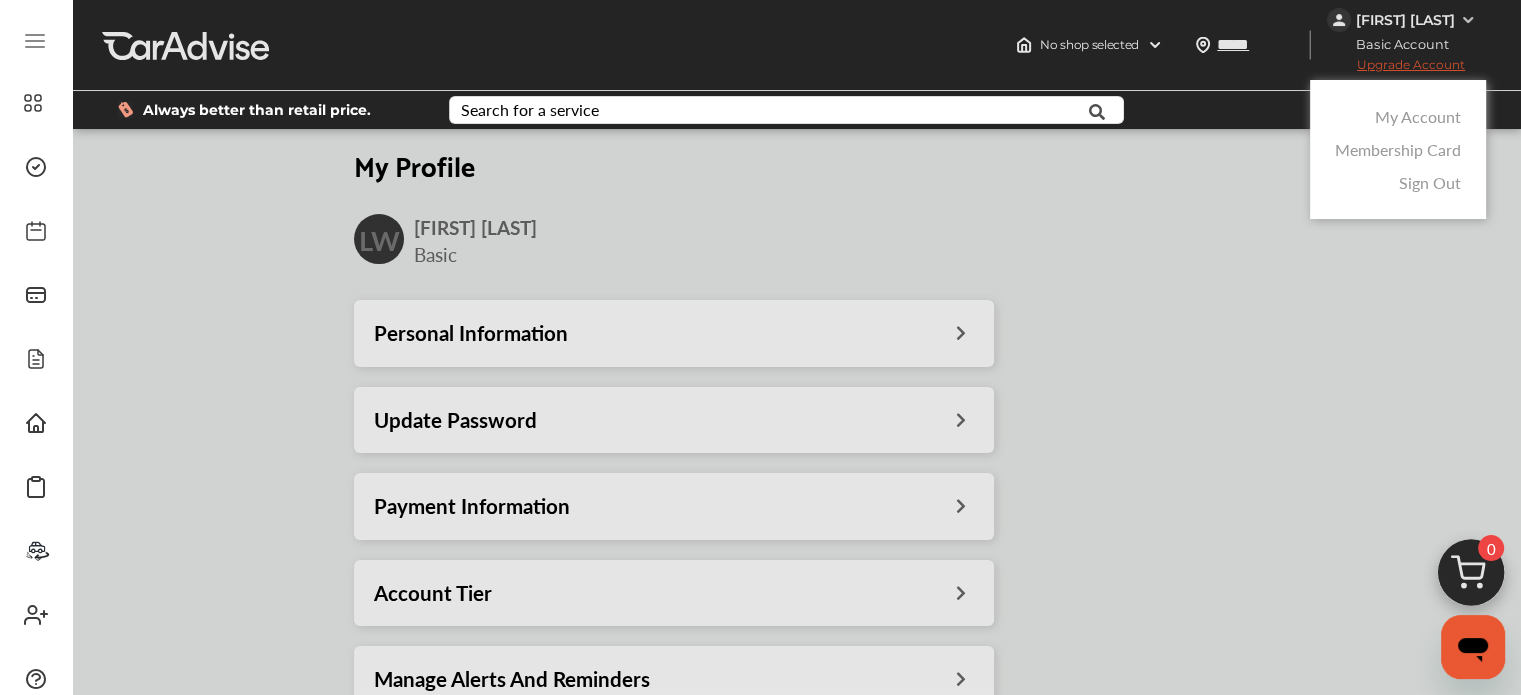 click on "My Account" at bounding box center [1418, 116] 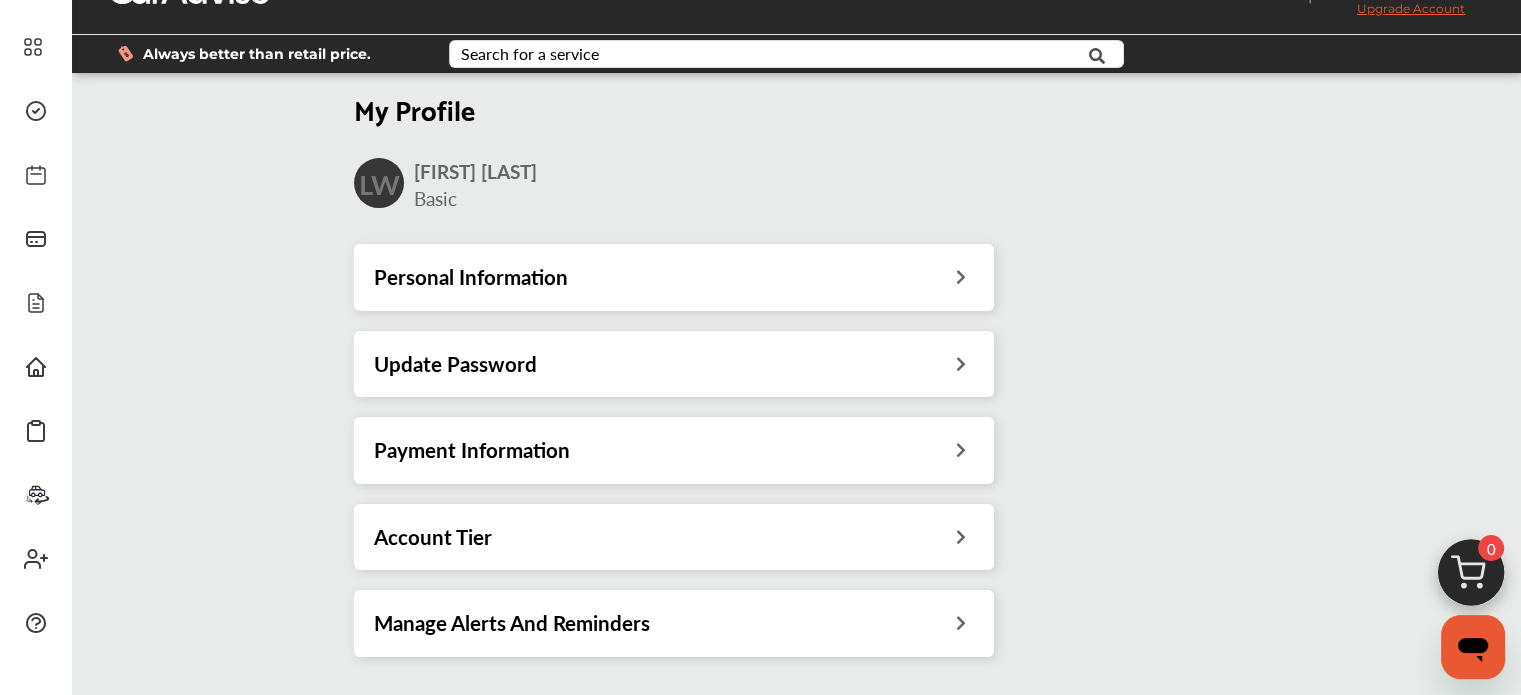 scroll, scrollTop: 100, scrollLeft: 0, axis: vertical 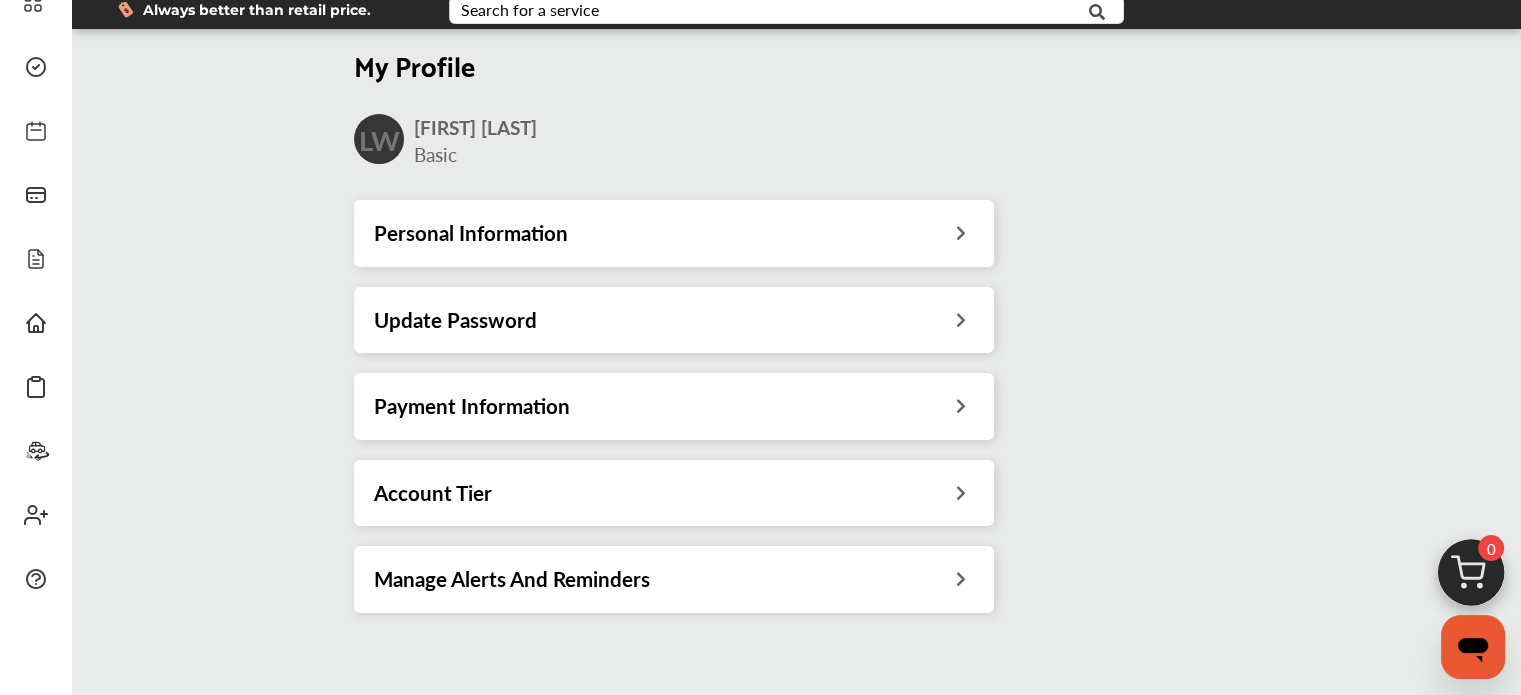click at bounding box center (961, 230) 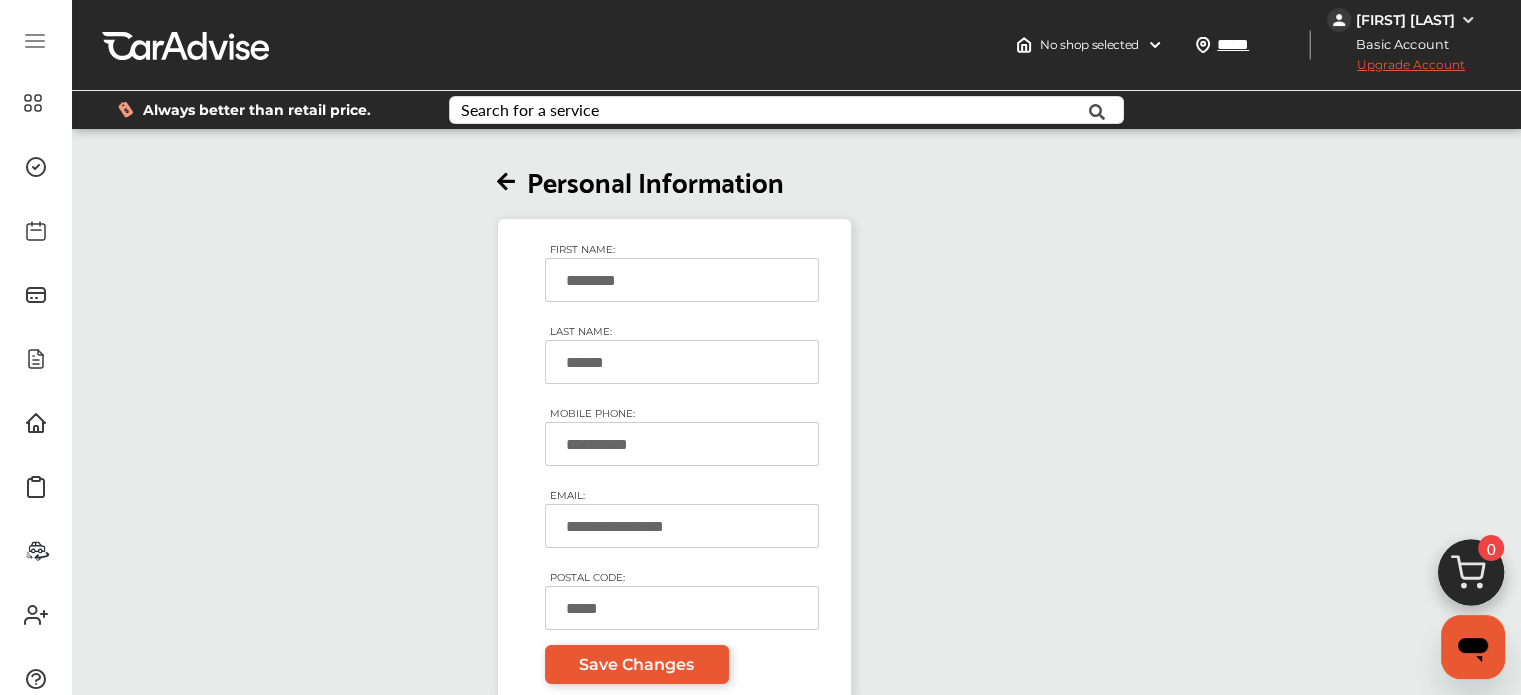 click at bounding box center [506, 182] 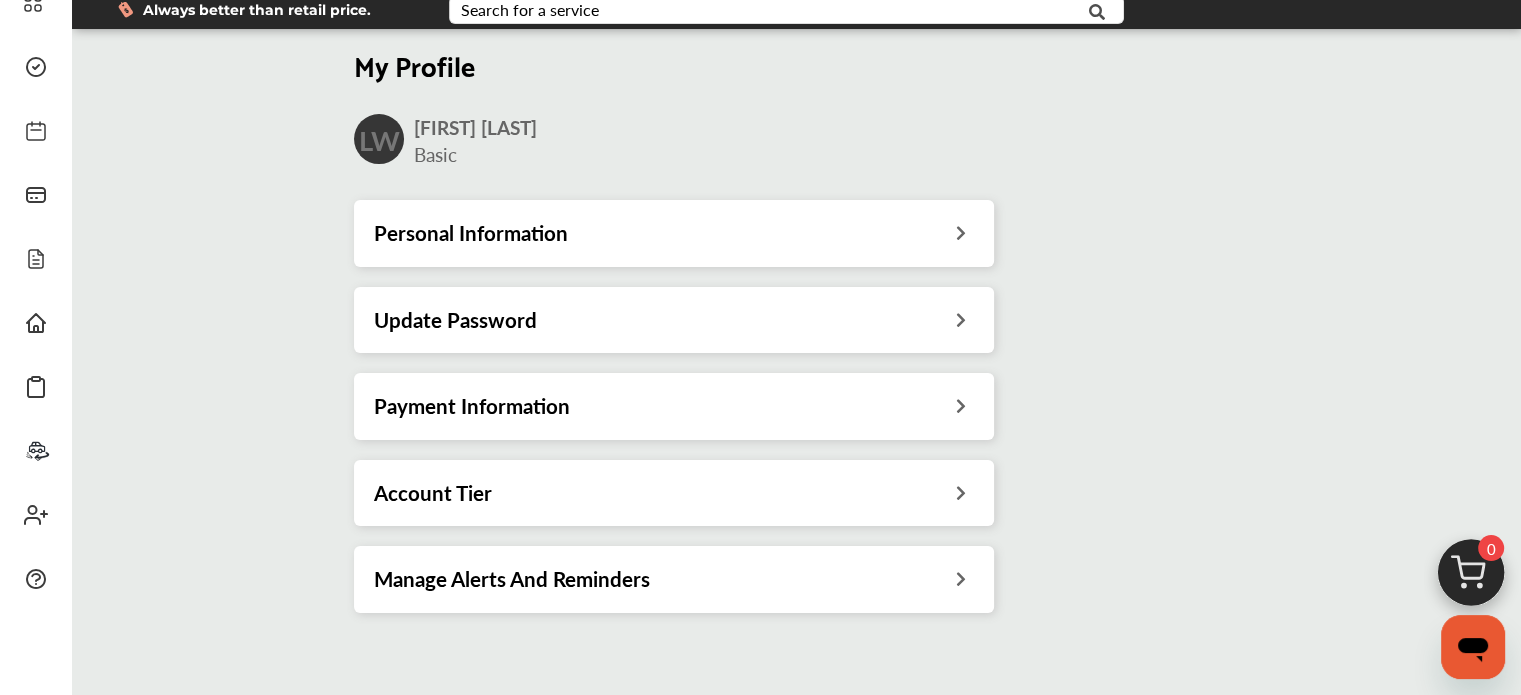 scroll, scrollTop: 0, scrollLeft: 0, axis: both 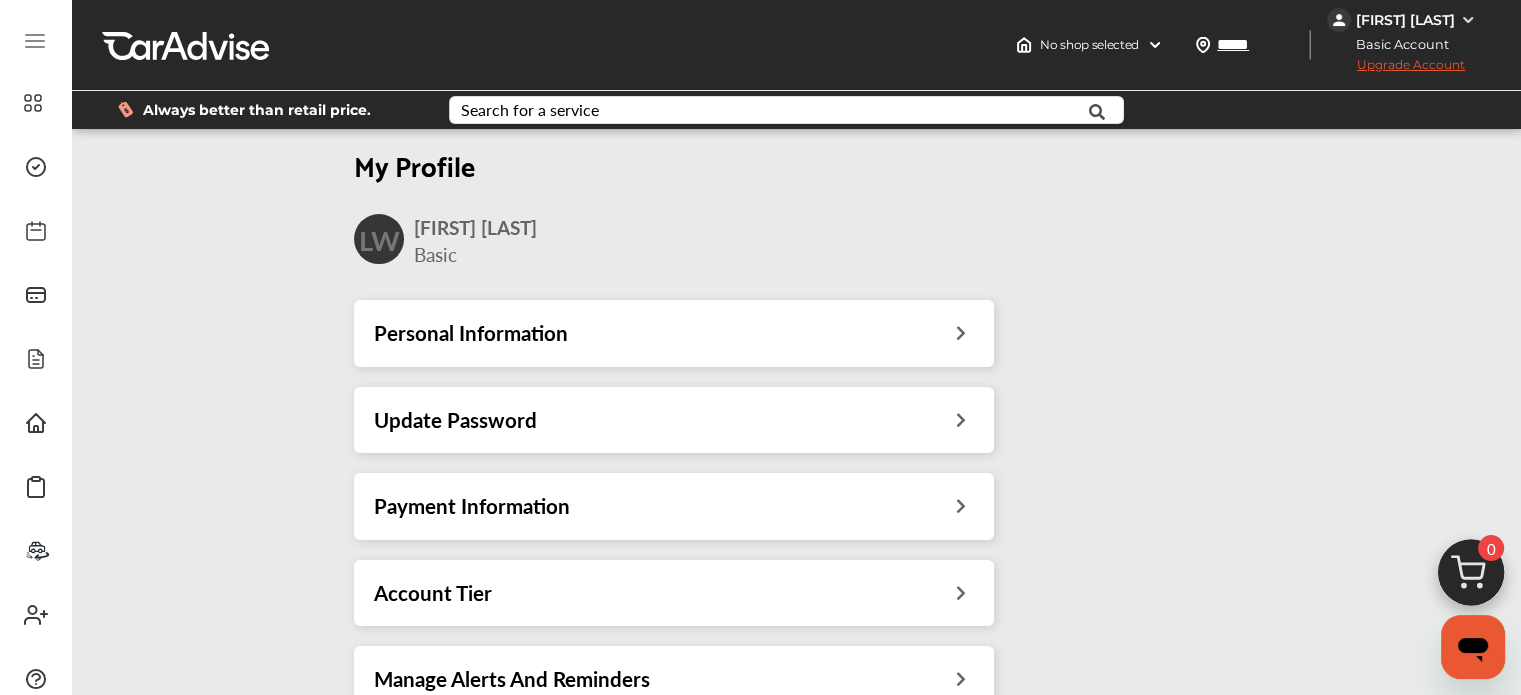 click on "[FIRST] [LAST]" at bounding box center [1404, 20] 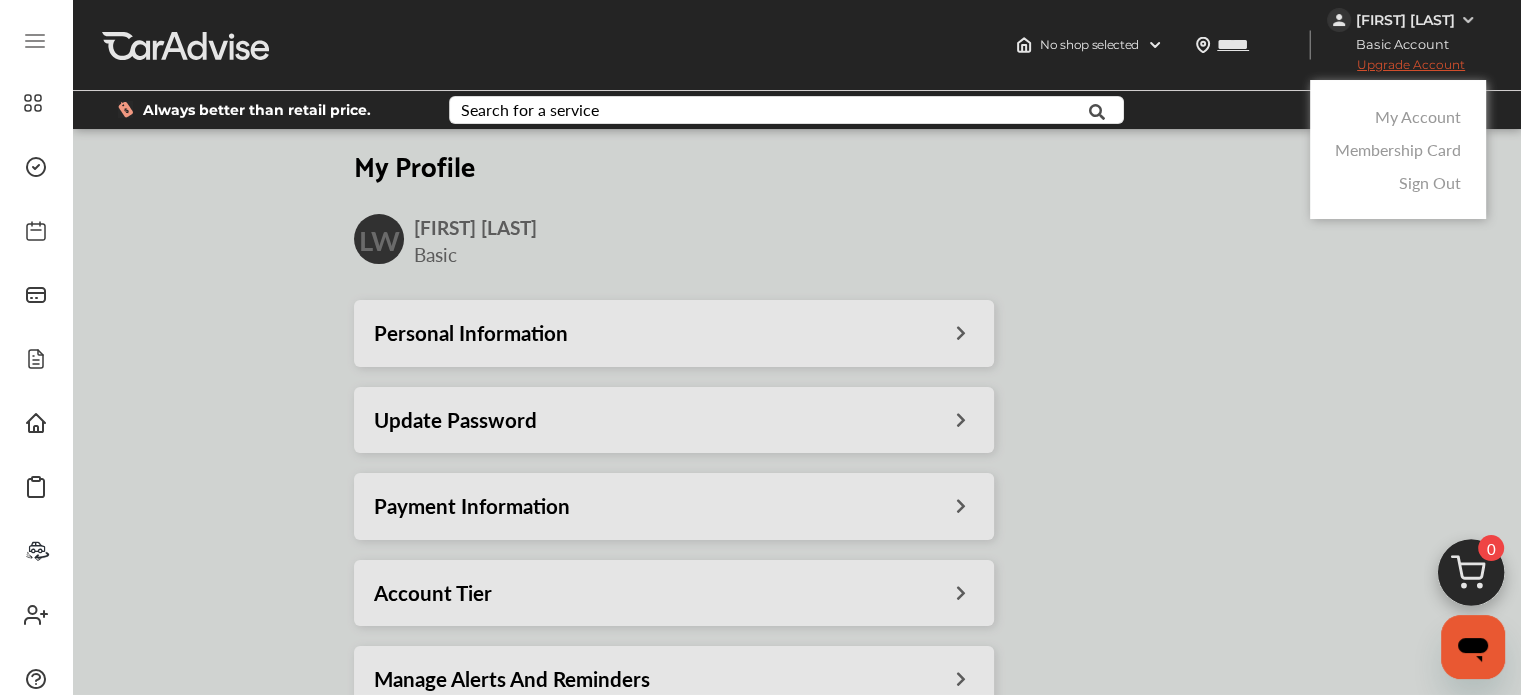click on "Membership Card" at bounding box center (1398, 149) 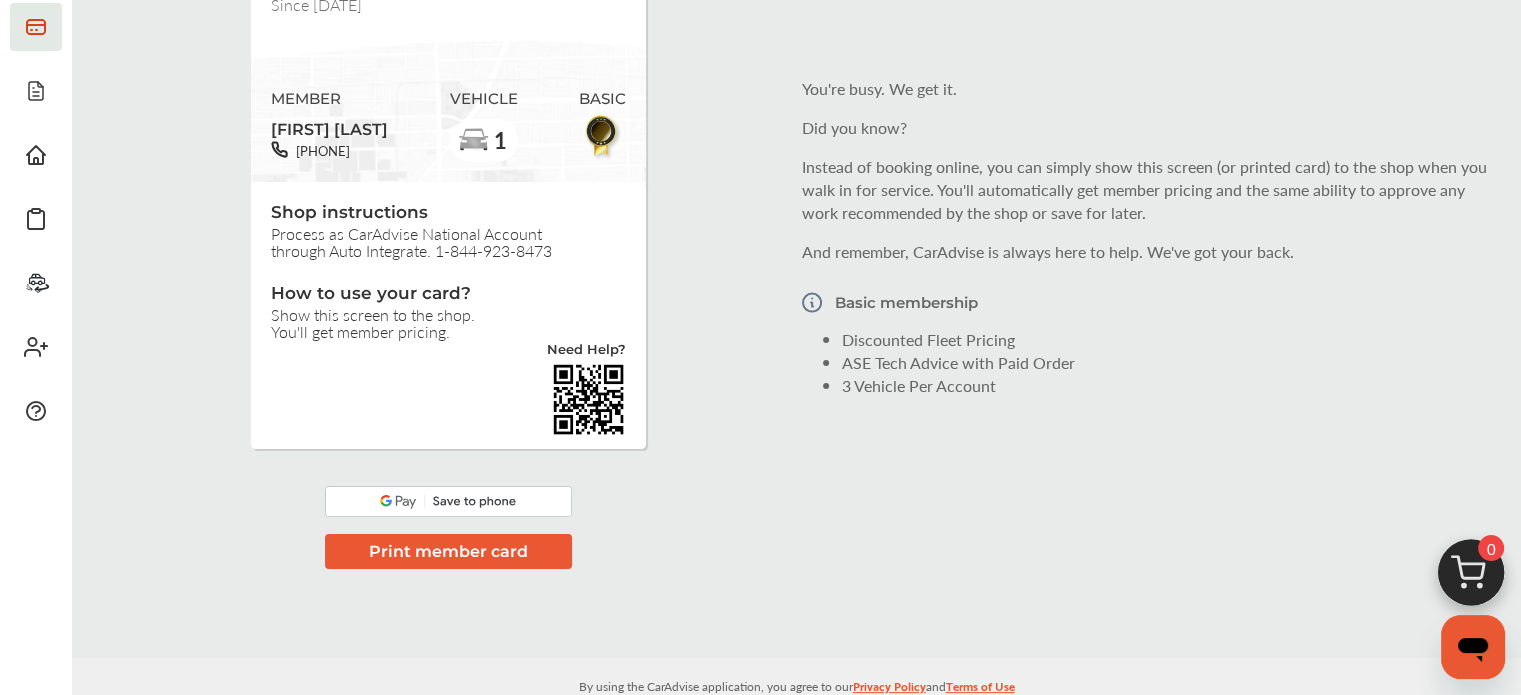 scroll, scrollTop: 302, scrollLeft: 0, axis: vertical 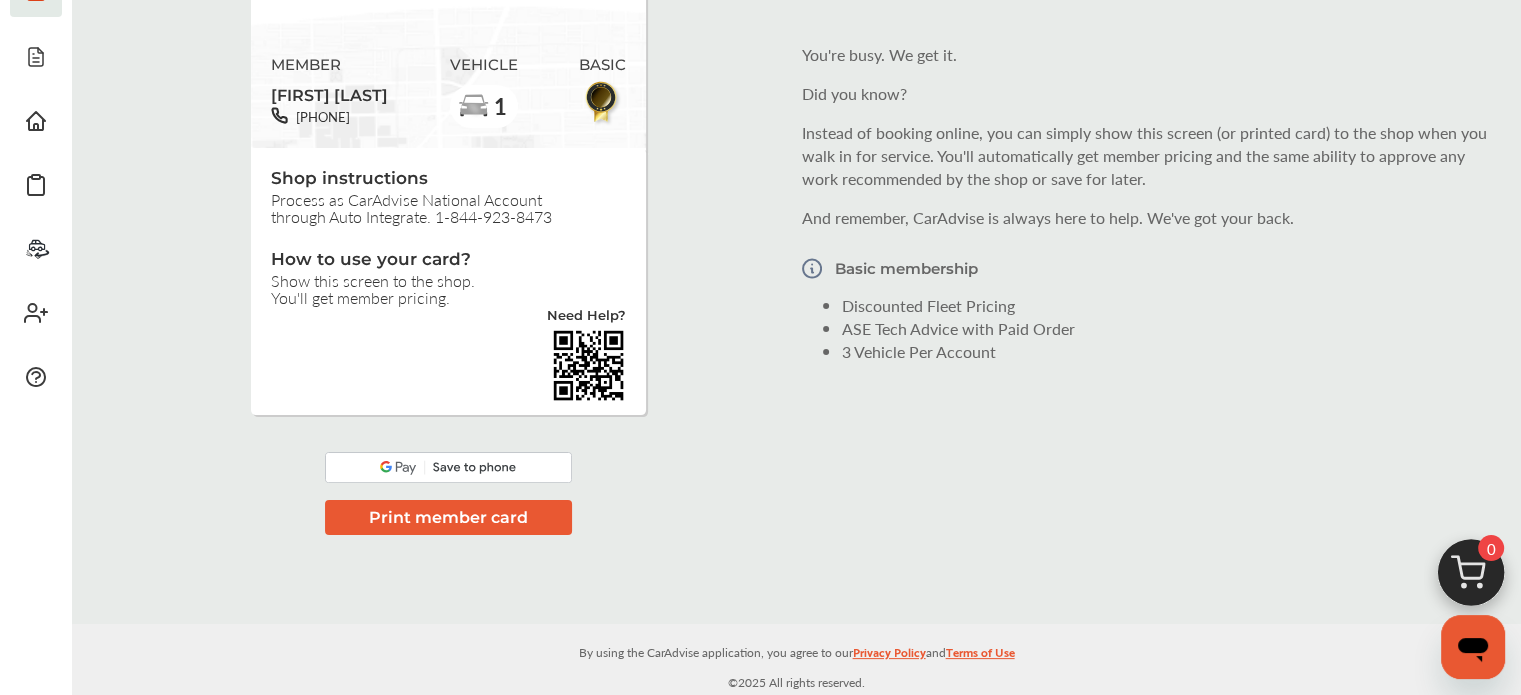 click on "Print member card" at bounding box center (448, 517) 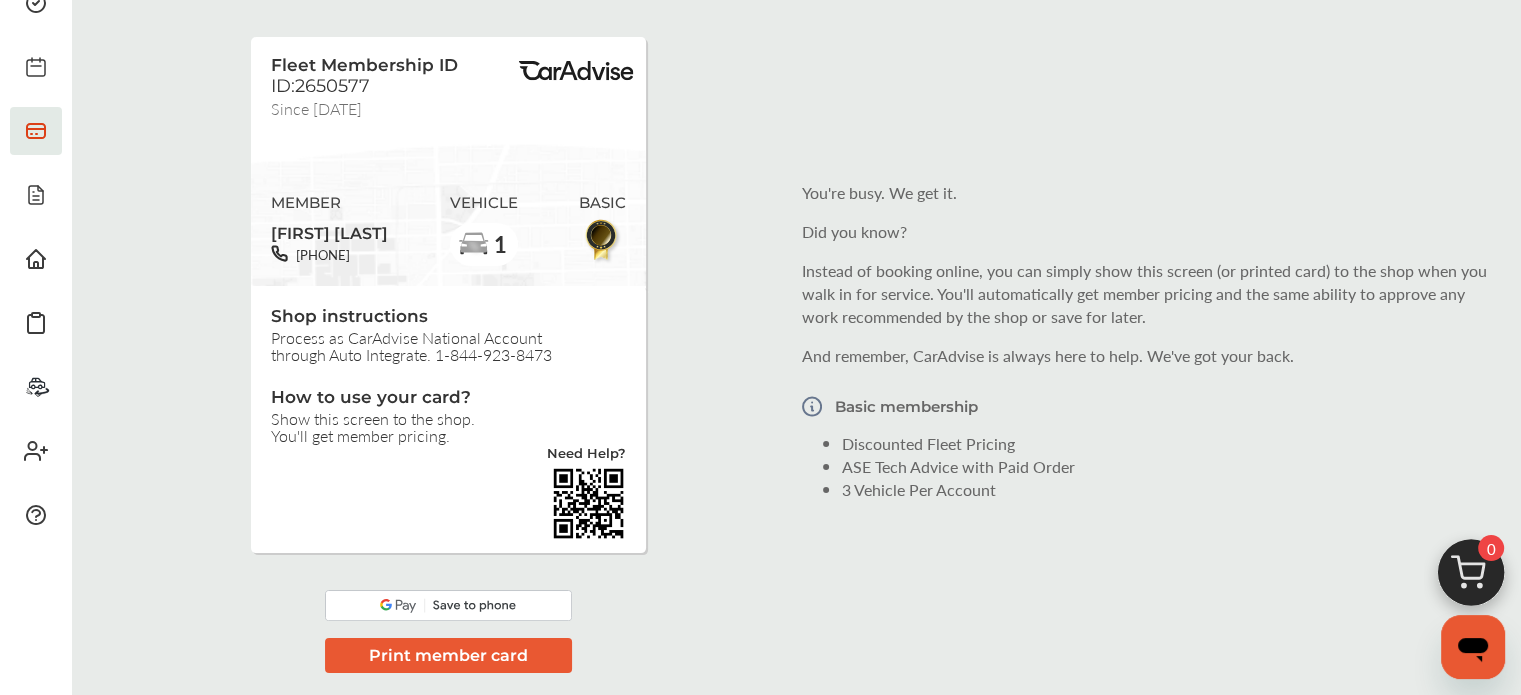 scroll, scrollTop: 0, scrollLeft: 0, axis: both 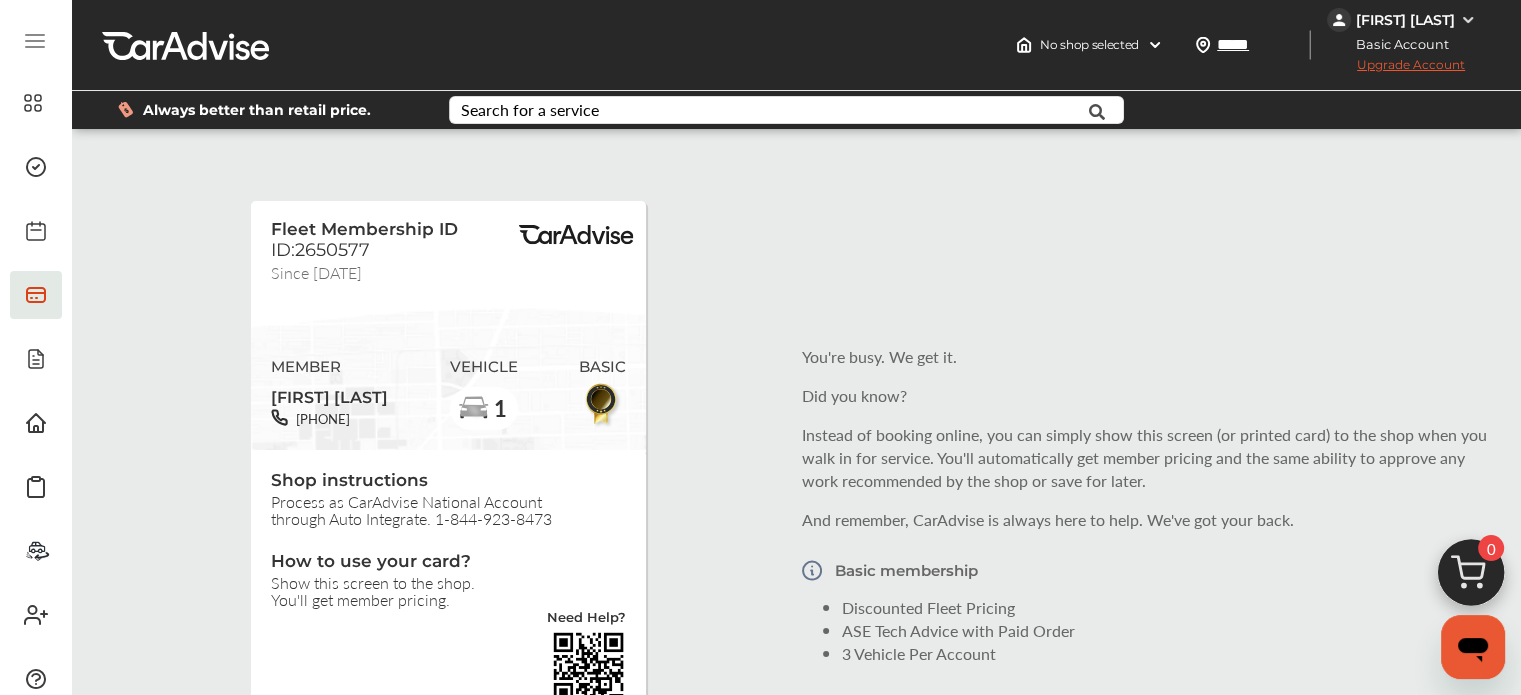 click at bounding box center (1468, 20) 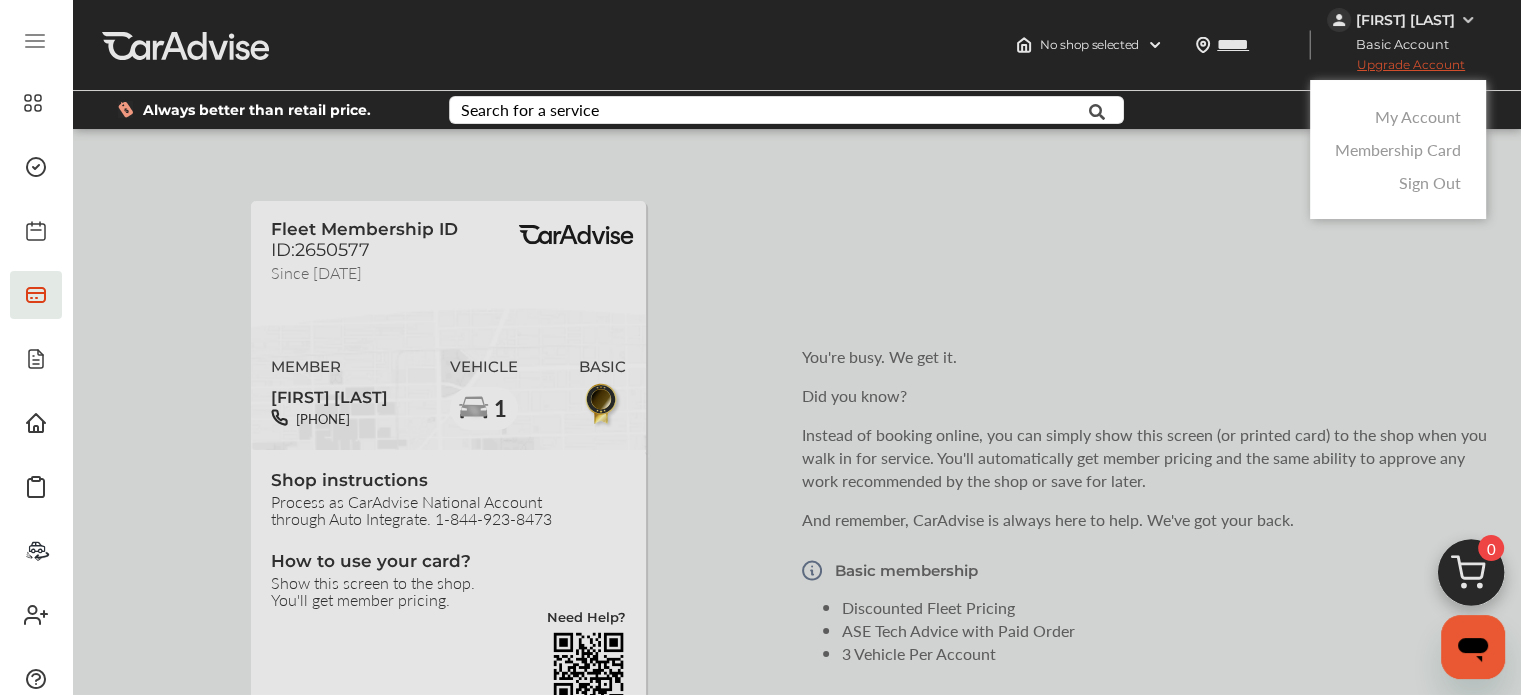 click on "My Account" at bounding box center (1418, 116) 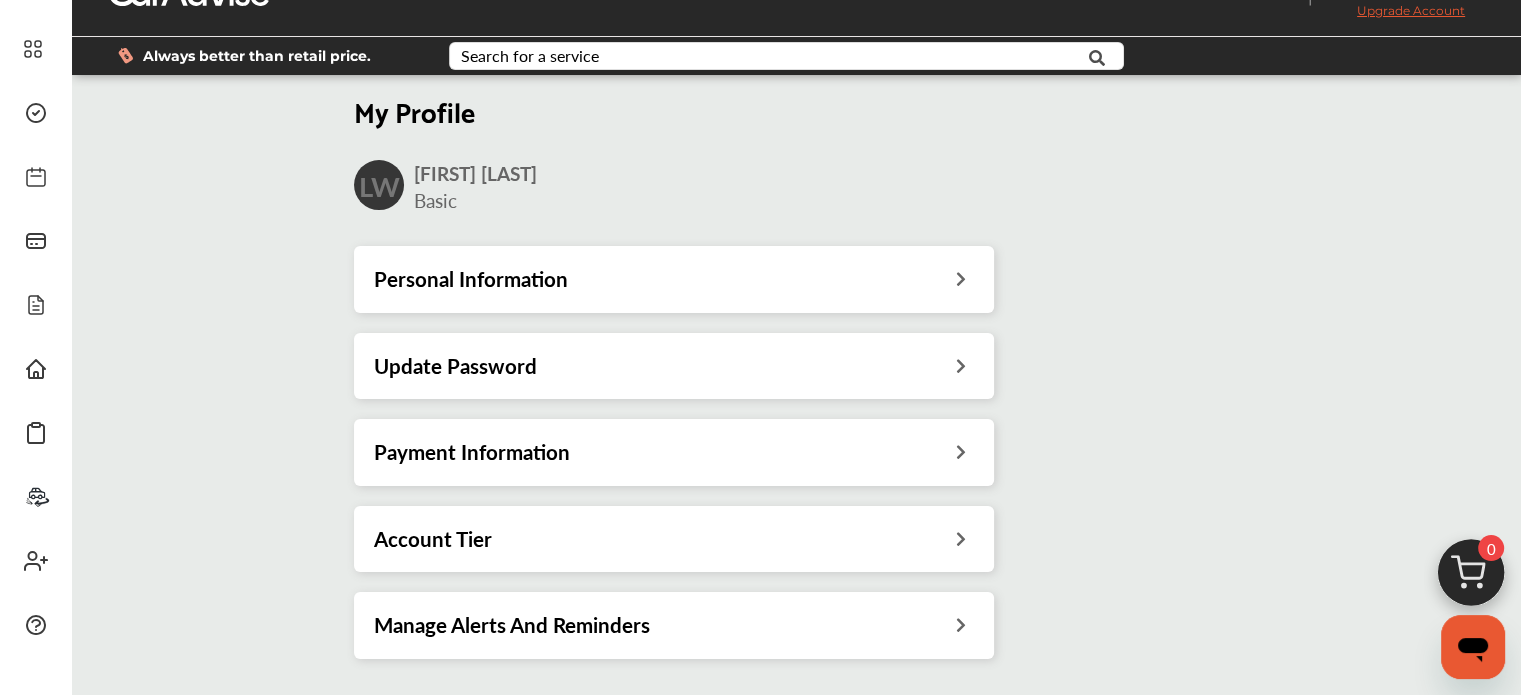 scroll, scrollTop: 100, scrollLeft: 0, axis: vertical 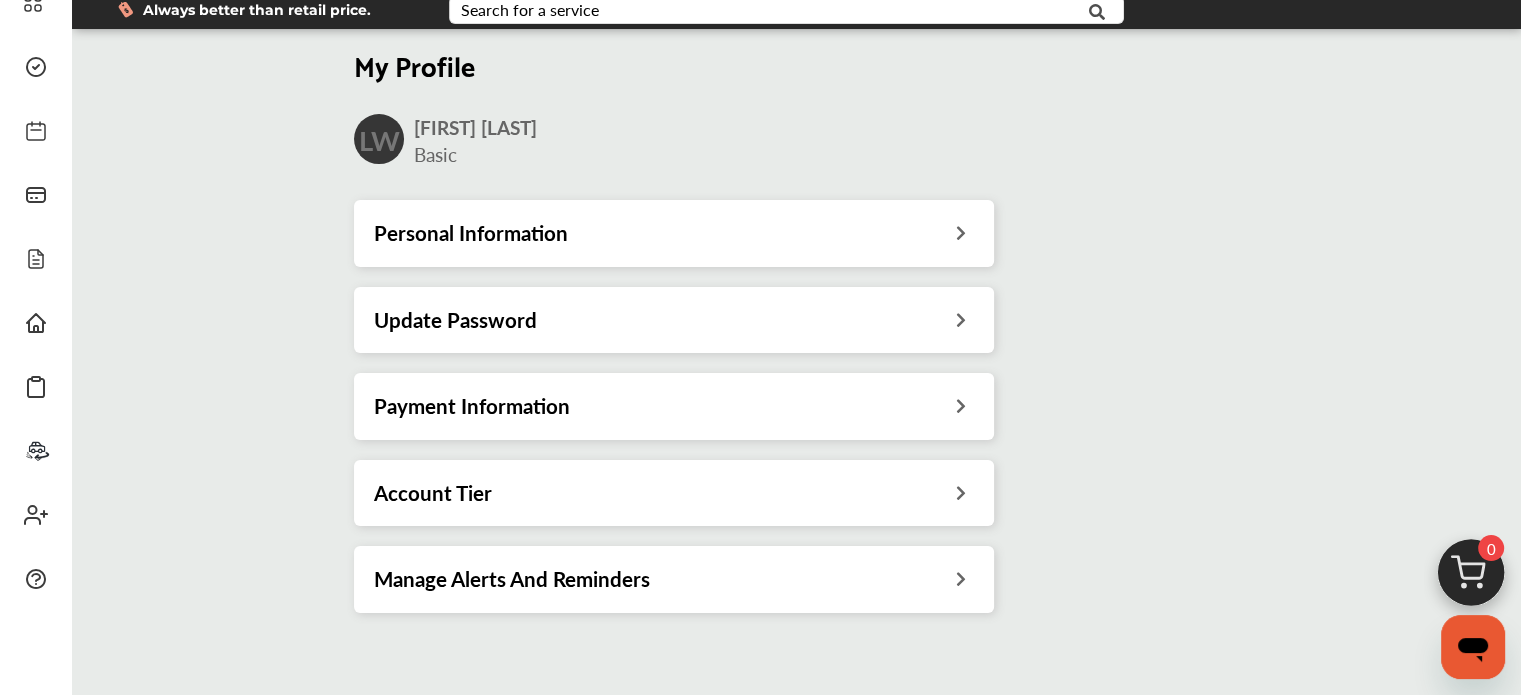 click on "Personal Information" at bounding box center [471, 233] 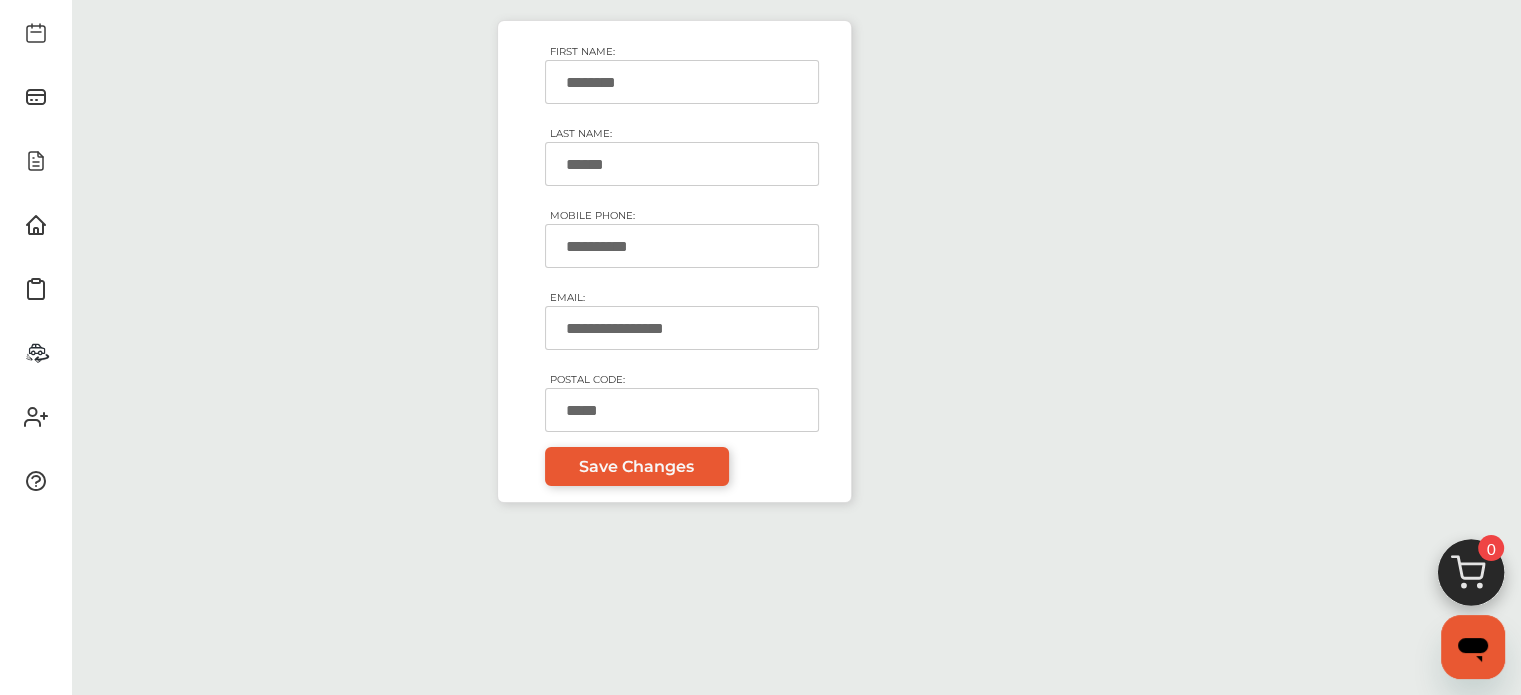 scroll, scrollTop: 0, scrollLeft: 0, axis: both 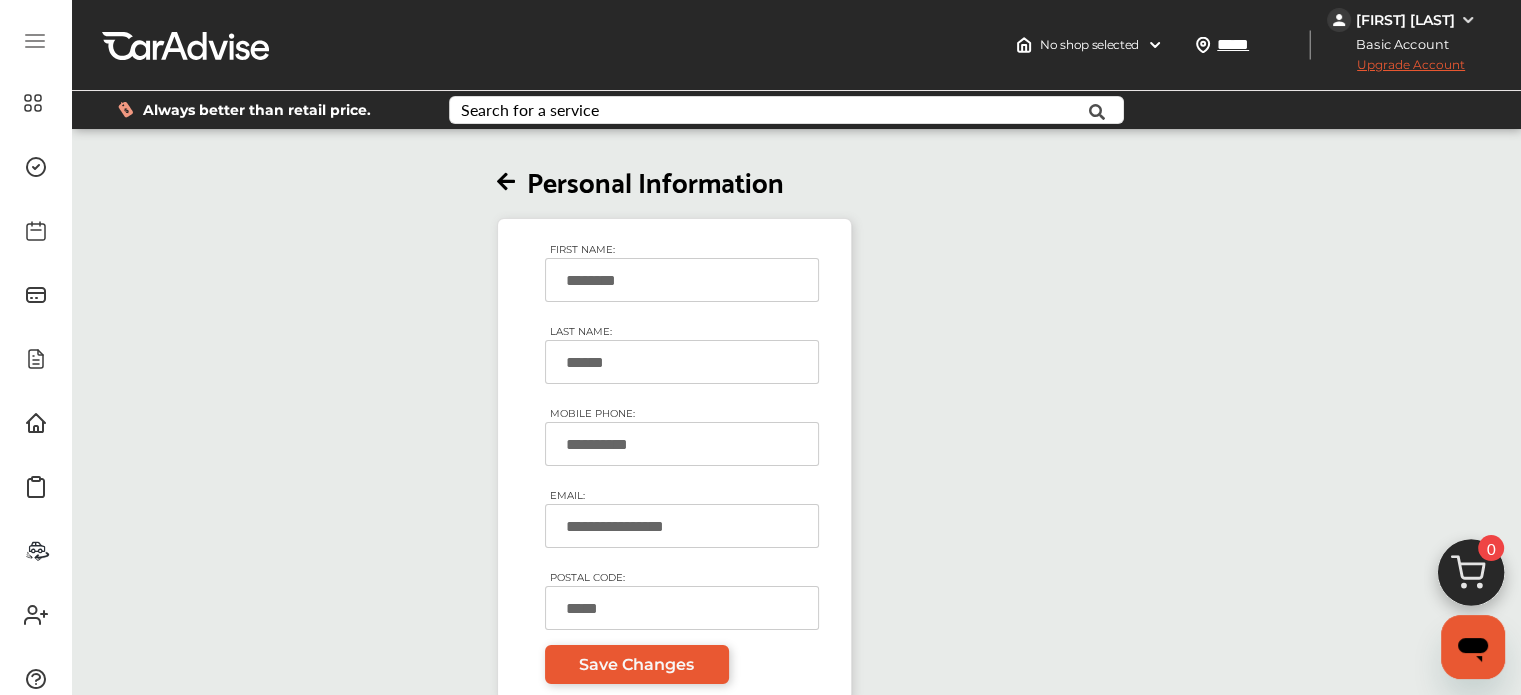click at bounding box center [506, 182] 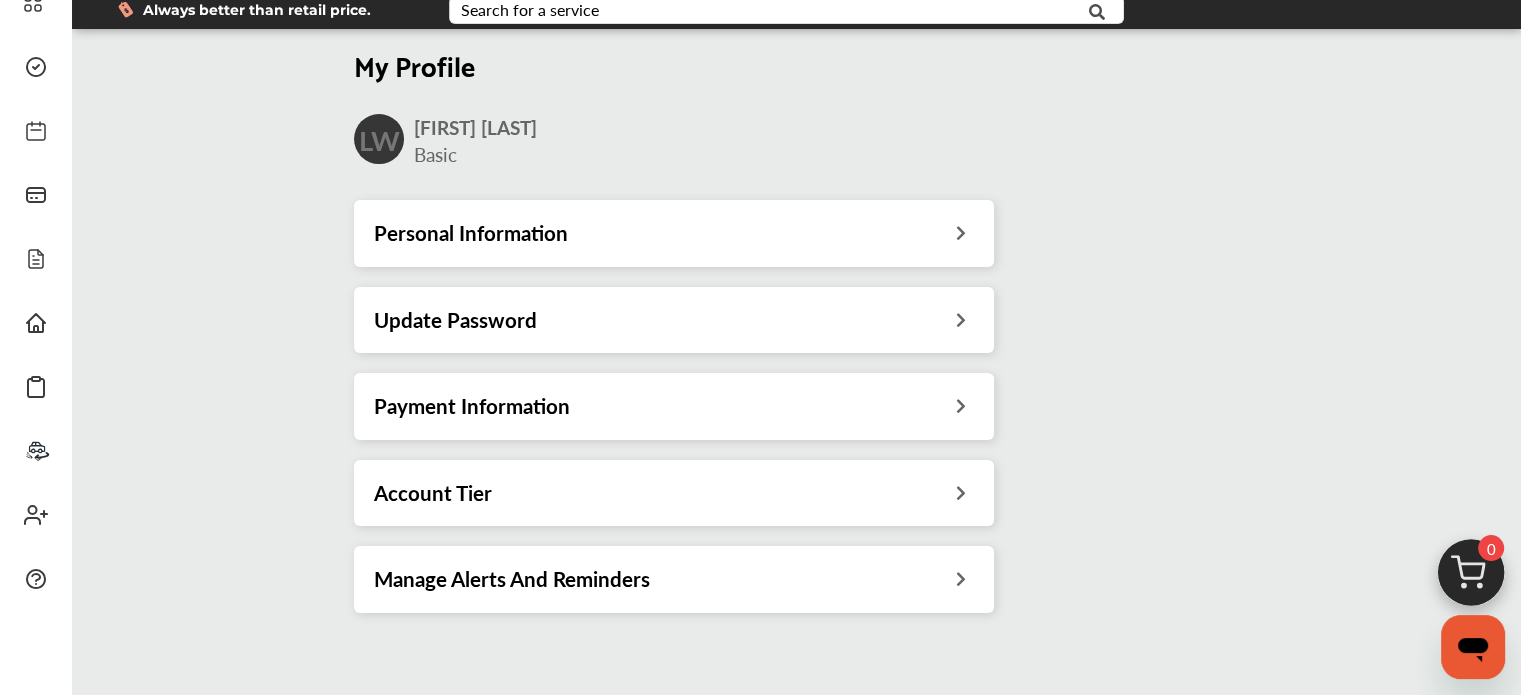 click on "Manage Alerts And Reminders" at bounding box center [512, 579] 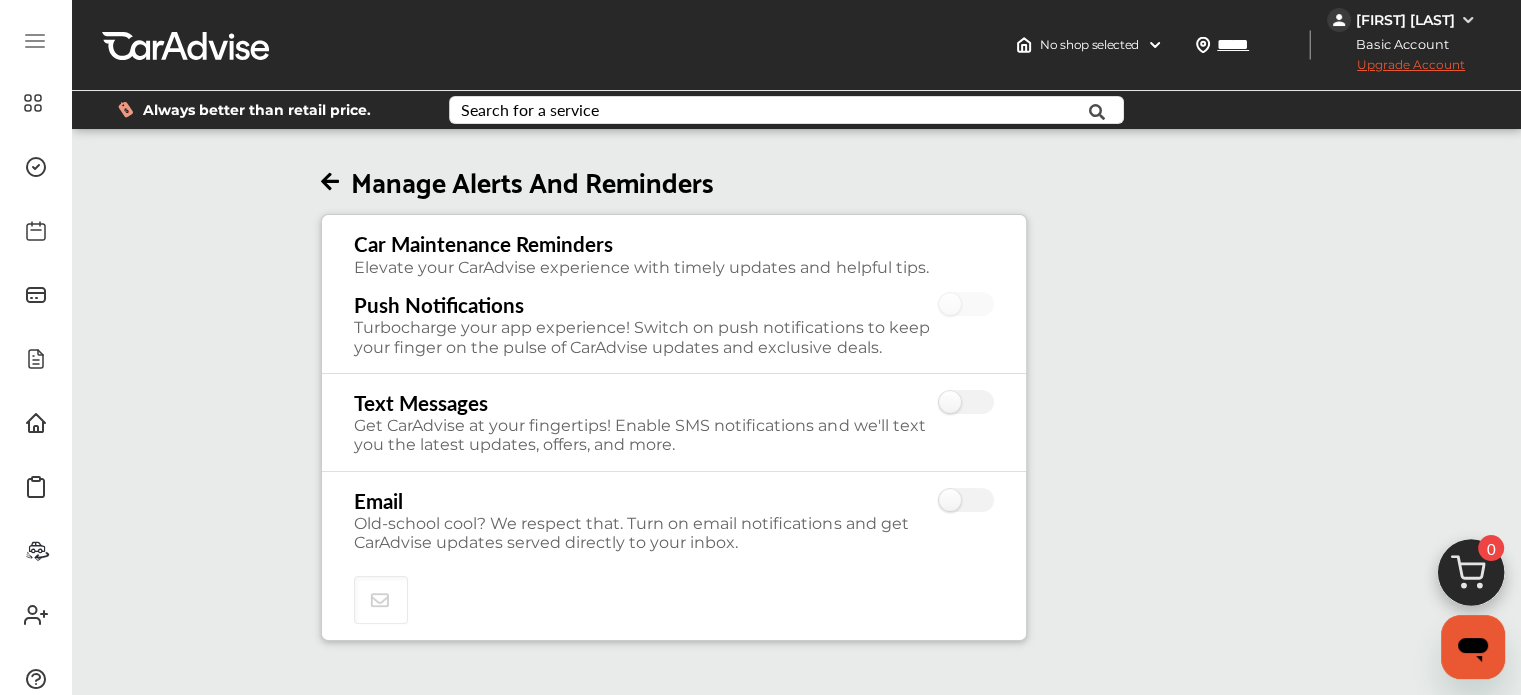 click at bounding box center (336, 182) 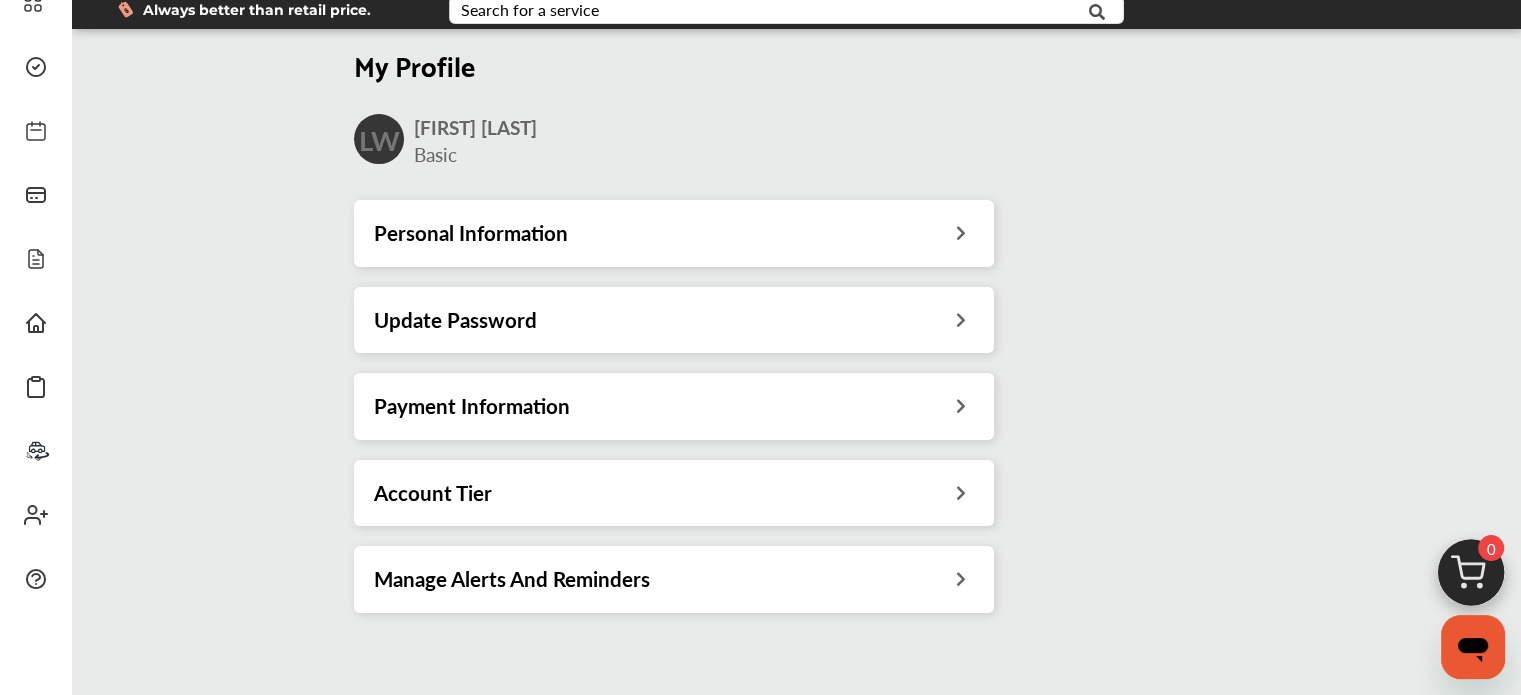 click on "Account Tier" at bounding box center [674, 493] 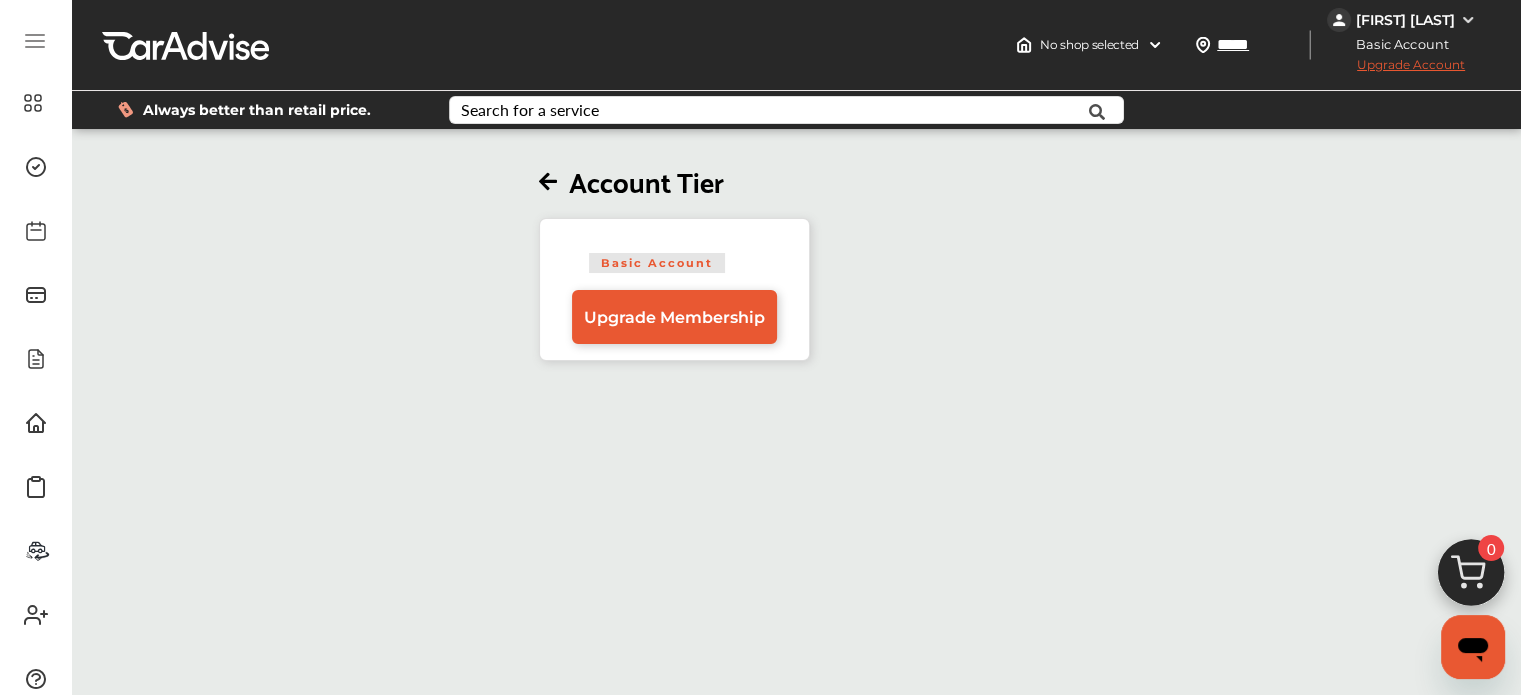 click on "[FIRST] [LAST]" at bounding box center (1404, 20) 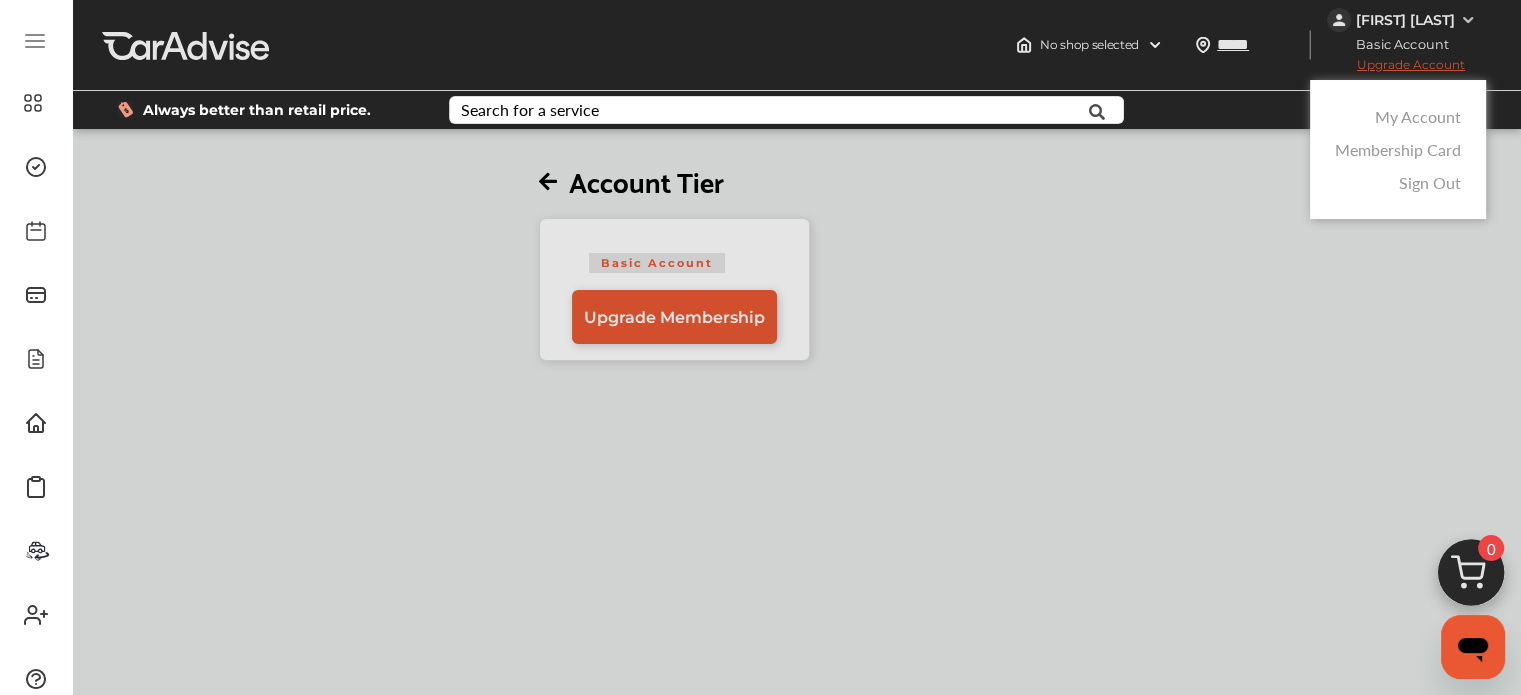click on "My Account" at bounding box center [1418, 116] 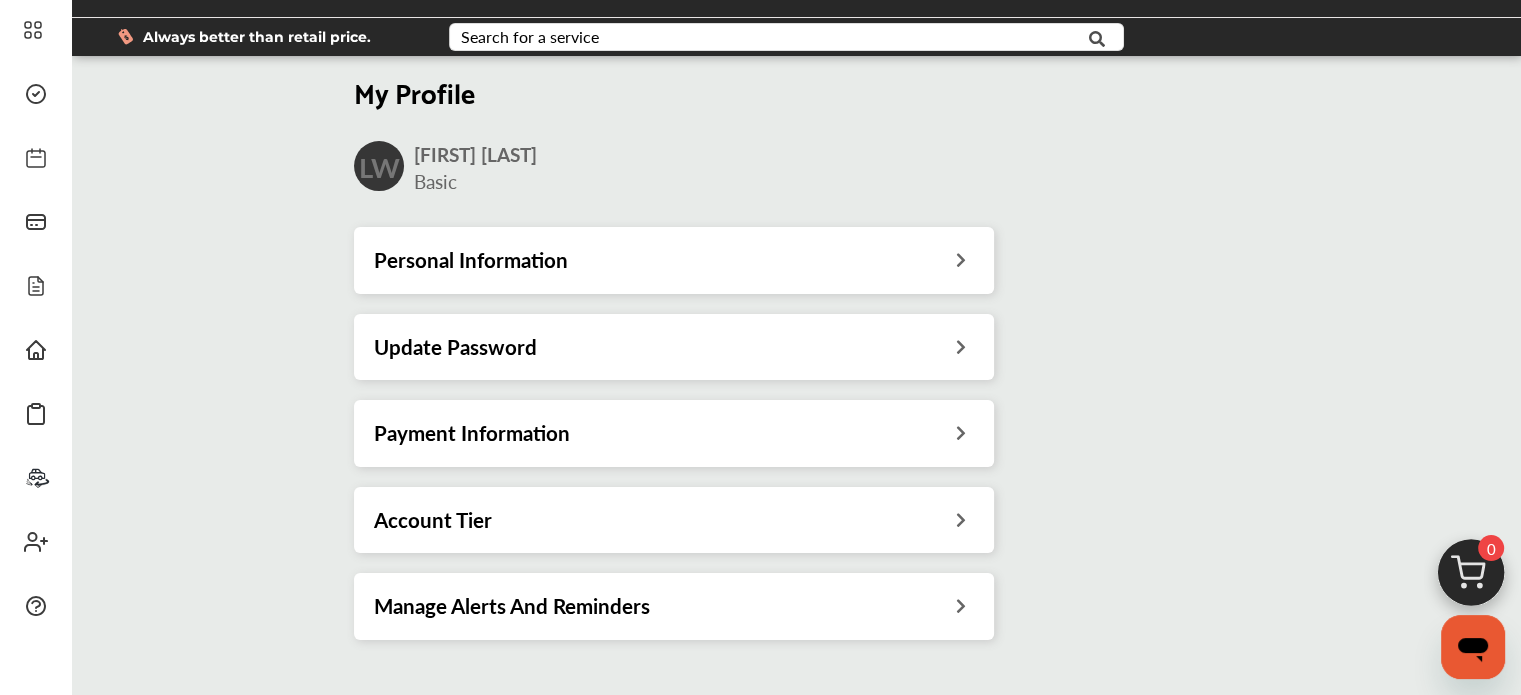scroll, scrollTop: 0, scrollLeft: 0, axis: both 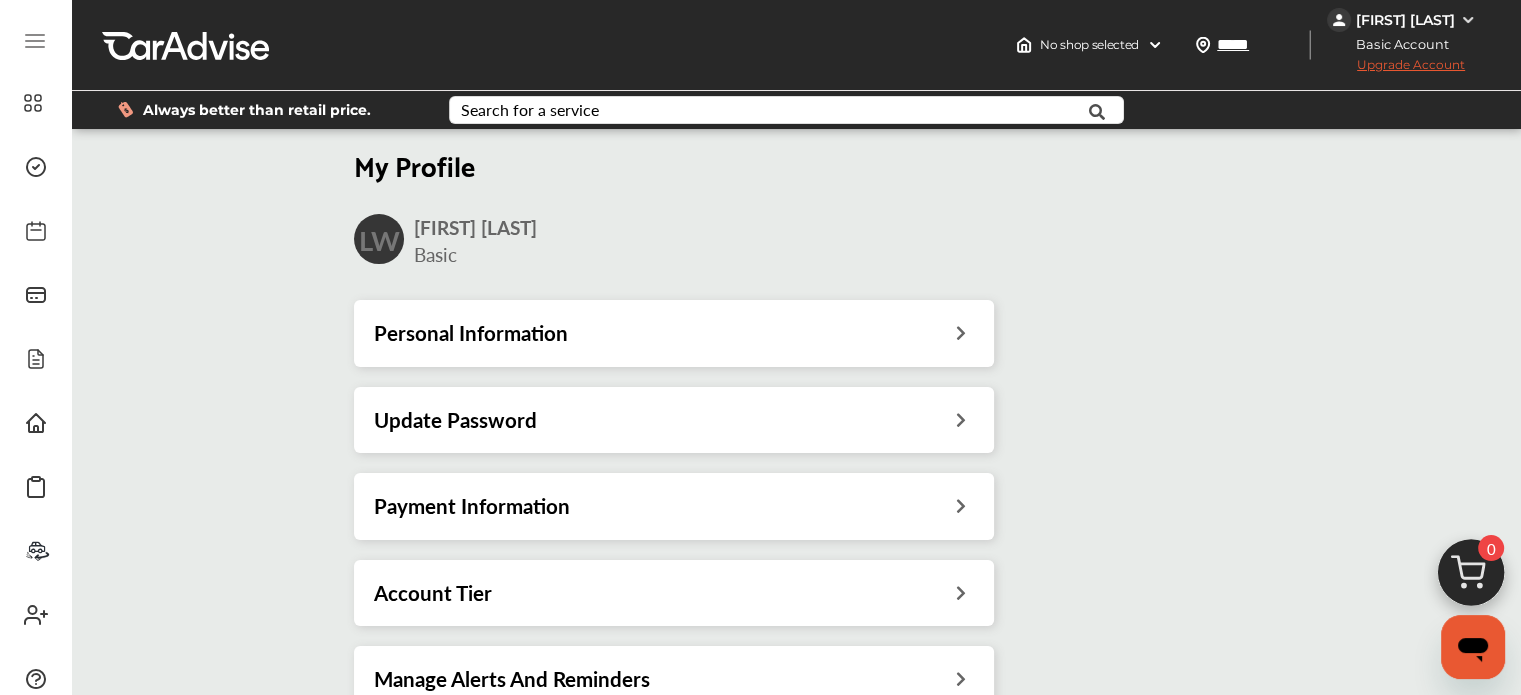 click on "Personal Information" at bounding box center (471, 333) 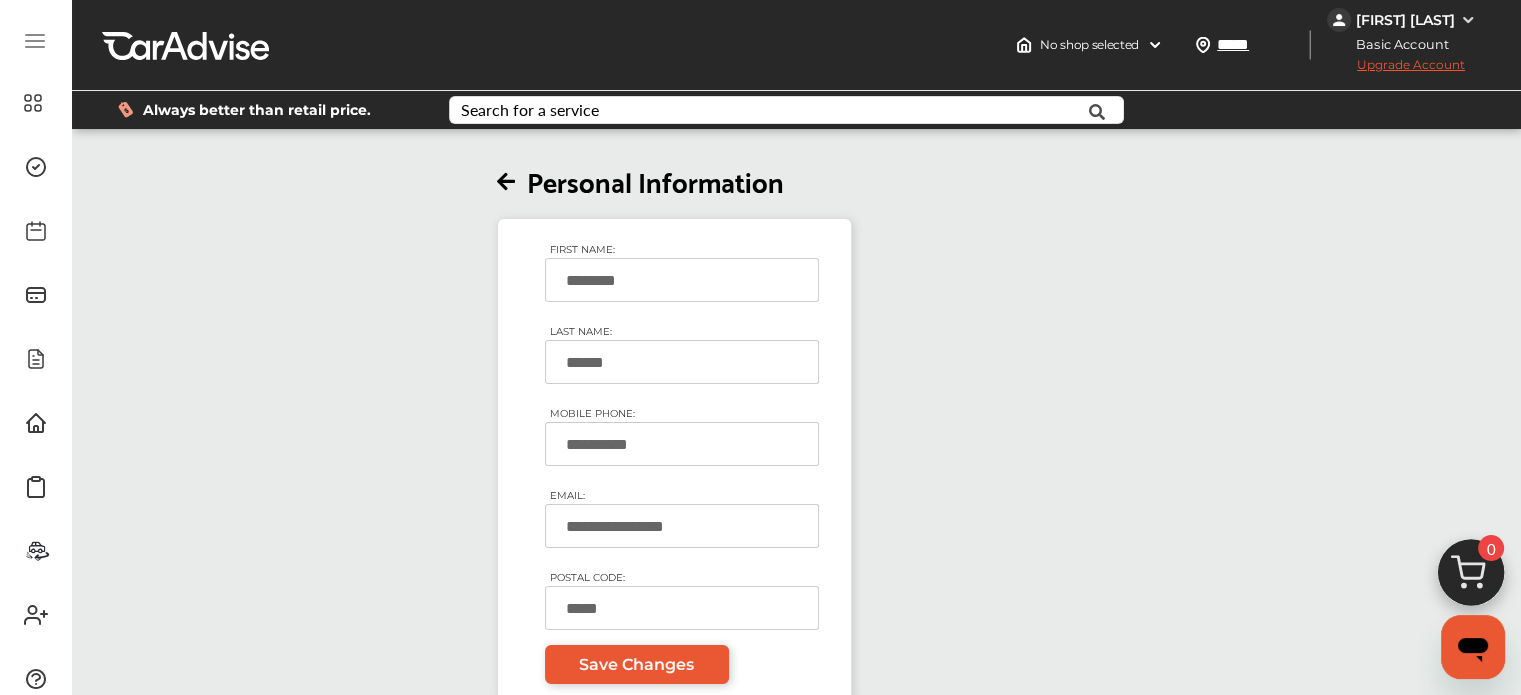 click at bounding box center (506, 182) 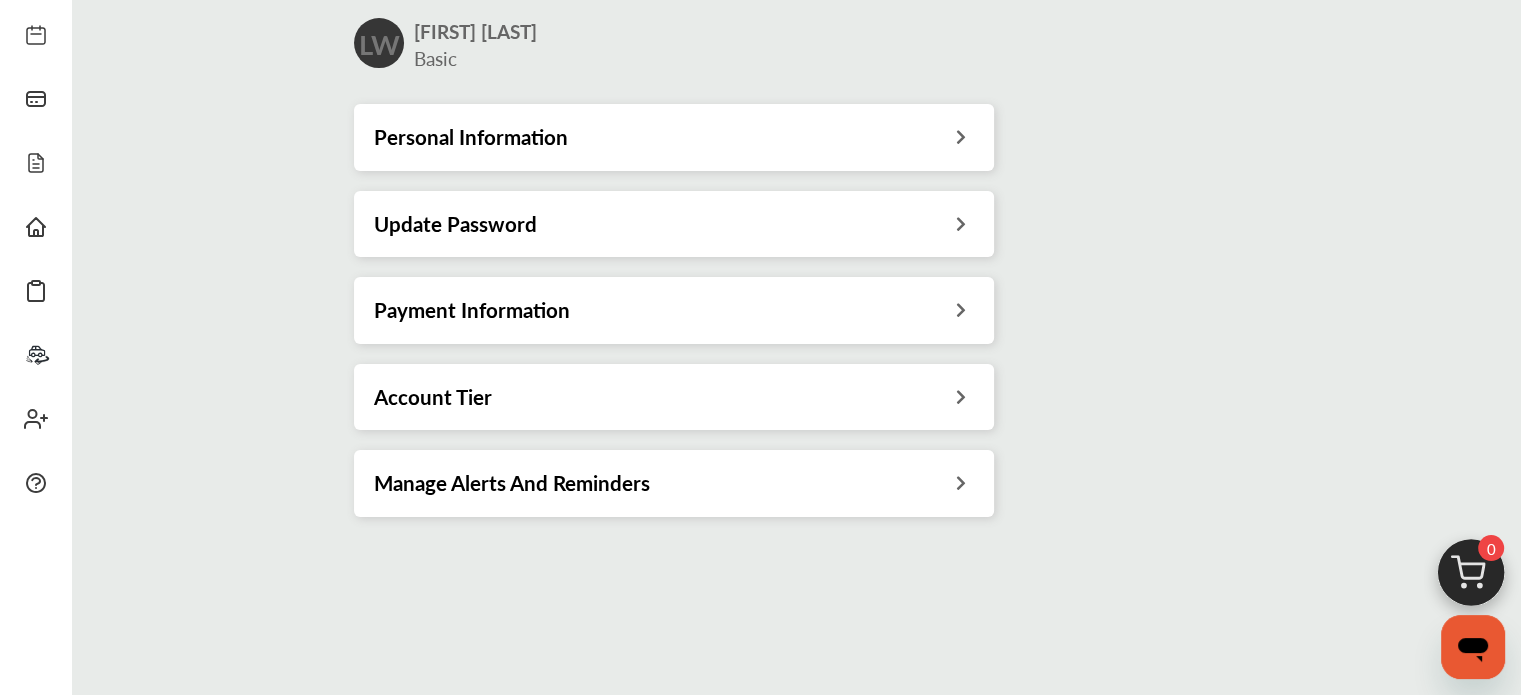 scroll, scrollTop: 200, scrollLeft: 0, axis: vertical 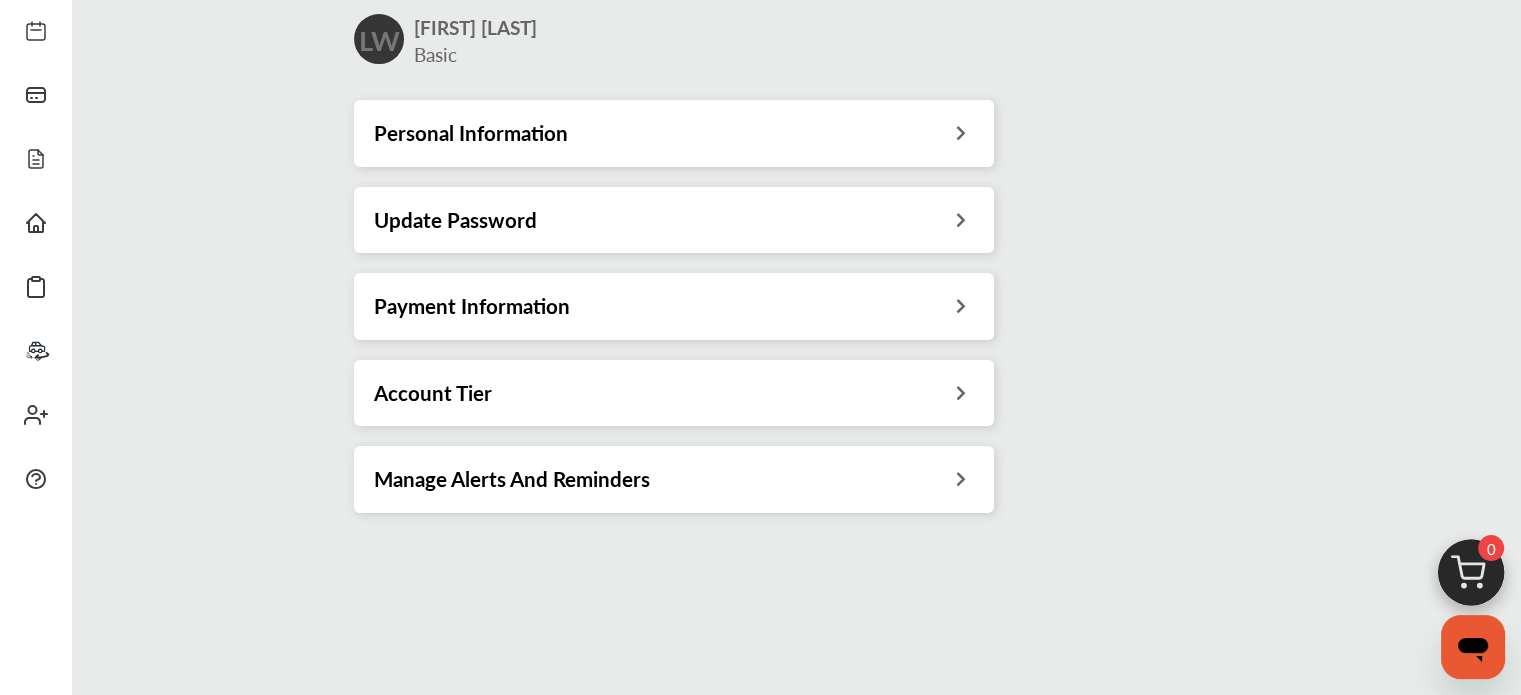 click on "Update Password" at bounding box center [455, 220] 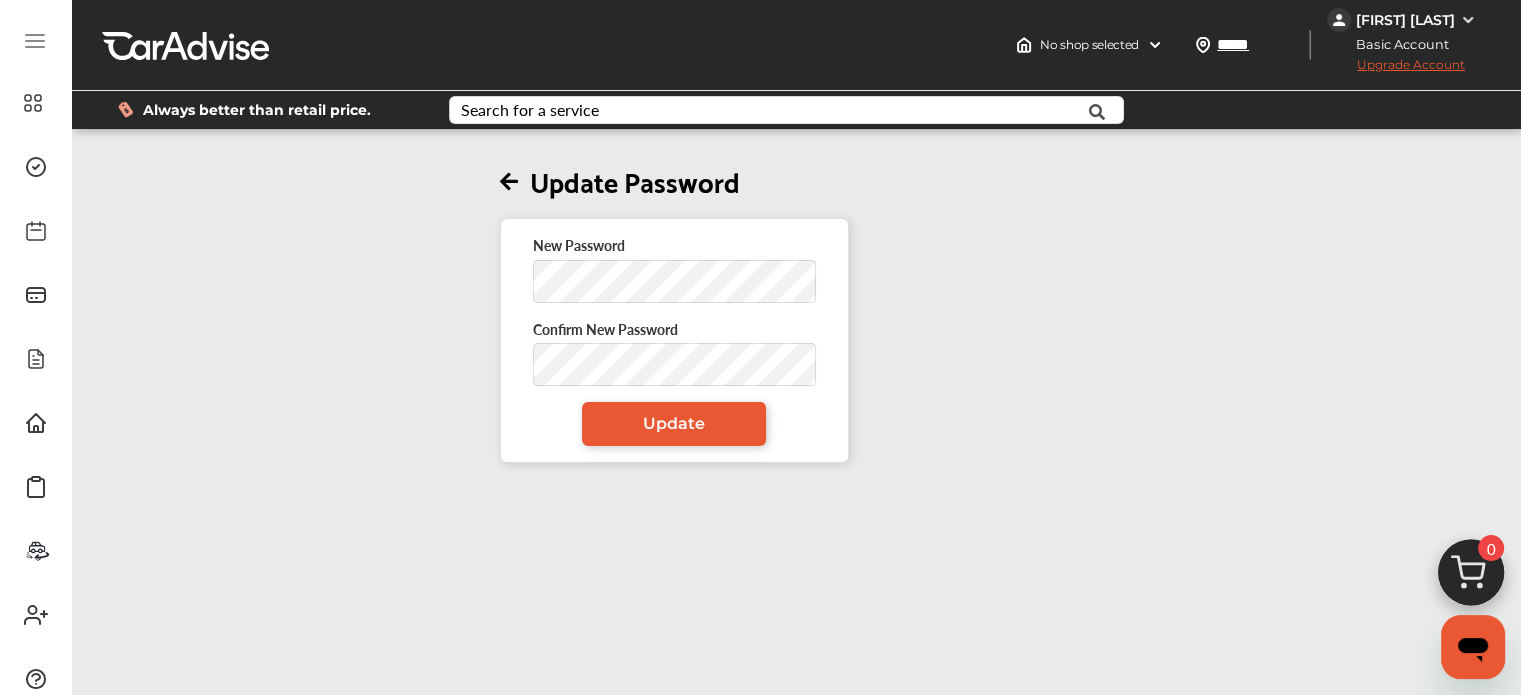 scroll, scrollTop: 200, scrollLeft: 0, axis: vertical 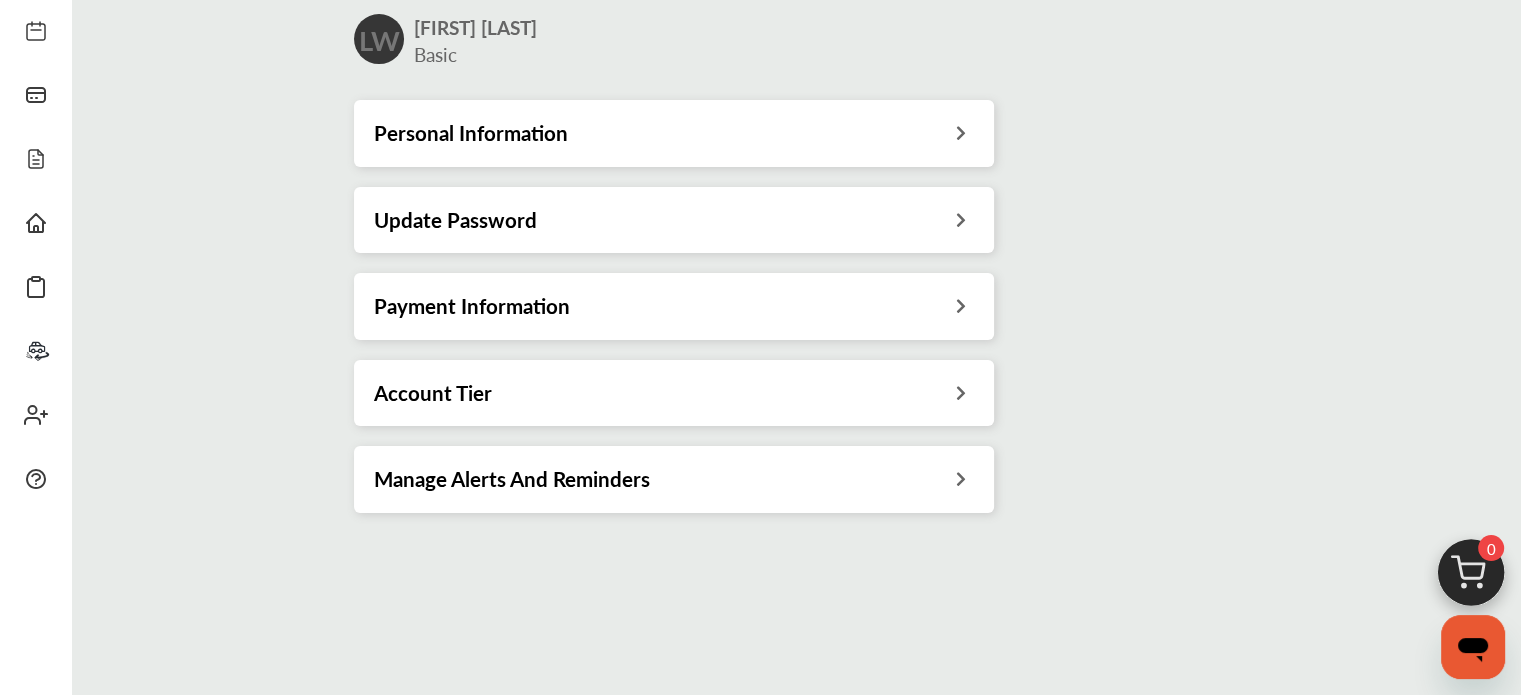 click on "Account Tier" at bounding box center (433, 393) 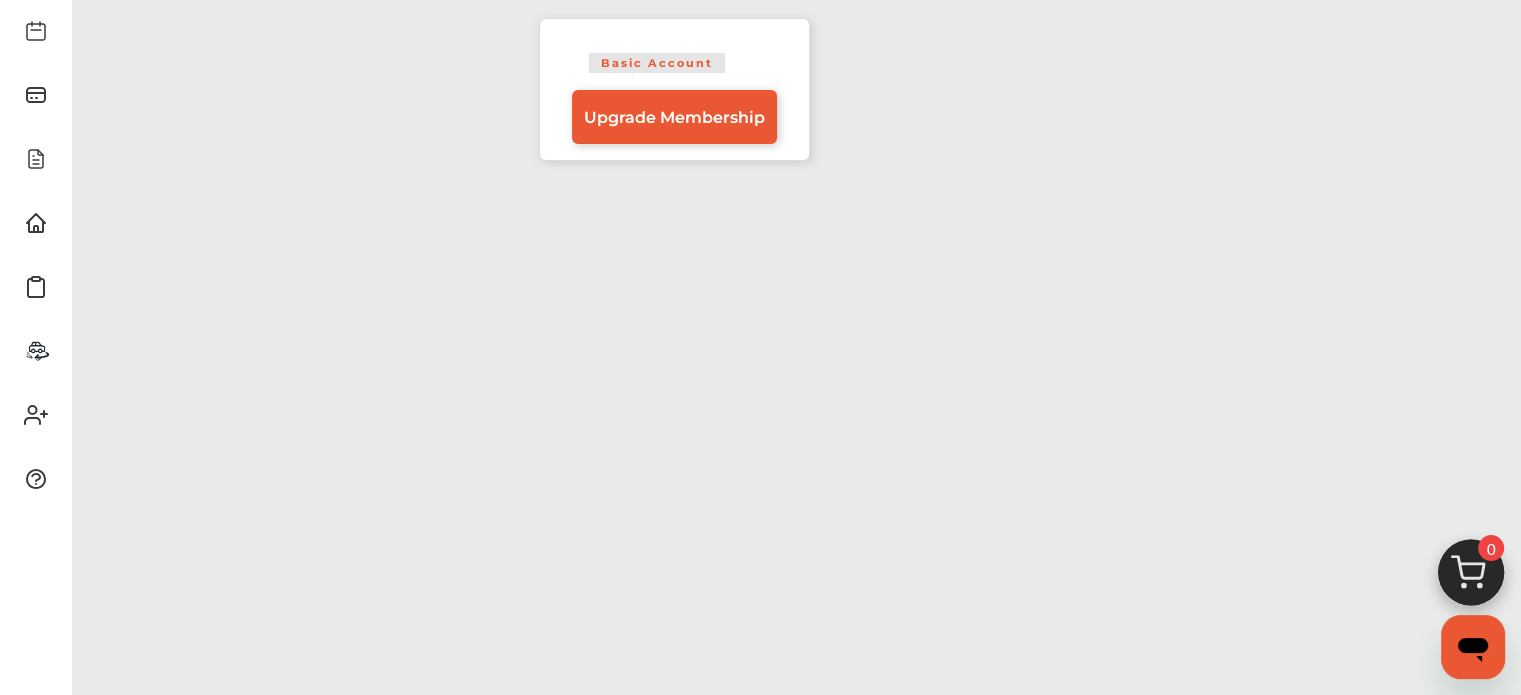 scroll, scrollTop: 0, scrollLeft: 0, axis: both 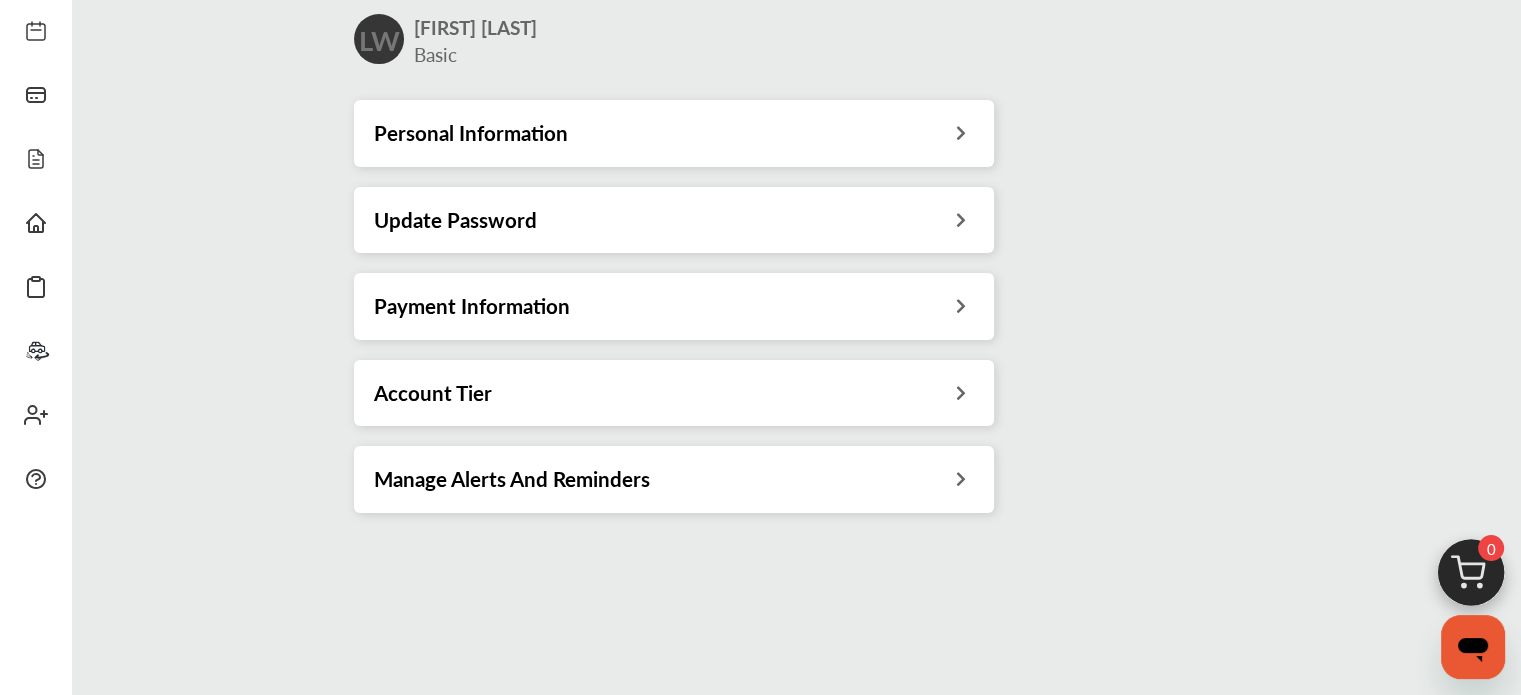 click on "Manage Alerts And Reminders" at bounding box center [512, 479] 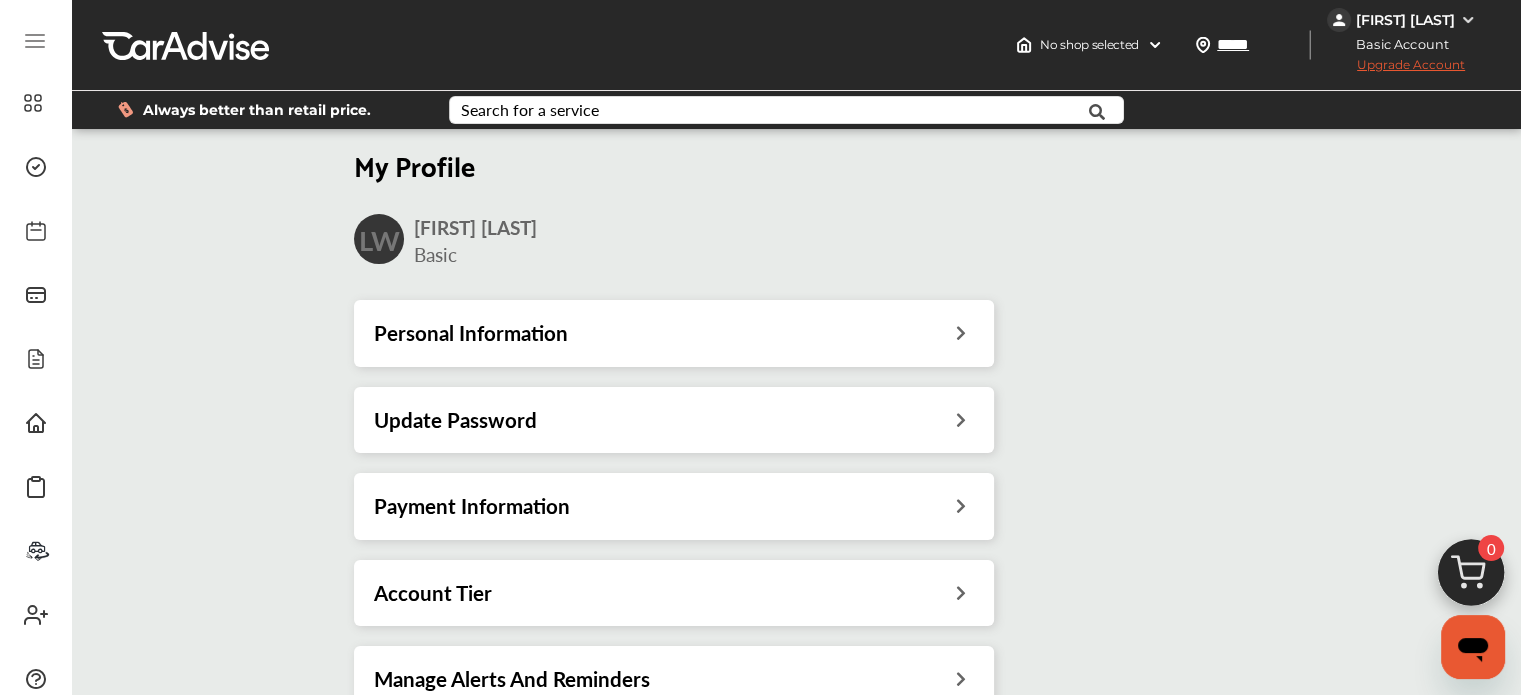 click on "Personal Information" at bounding box center [674, 333] 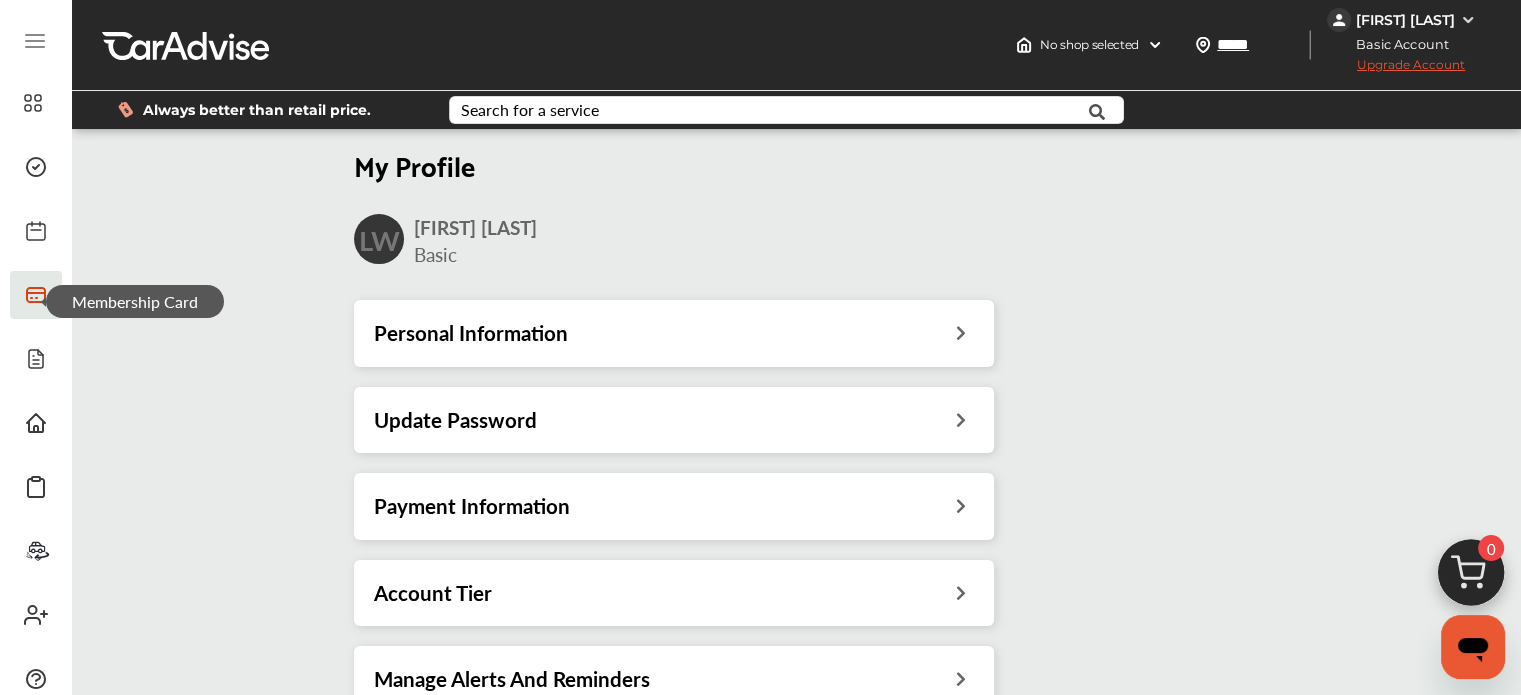 click 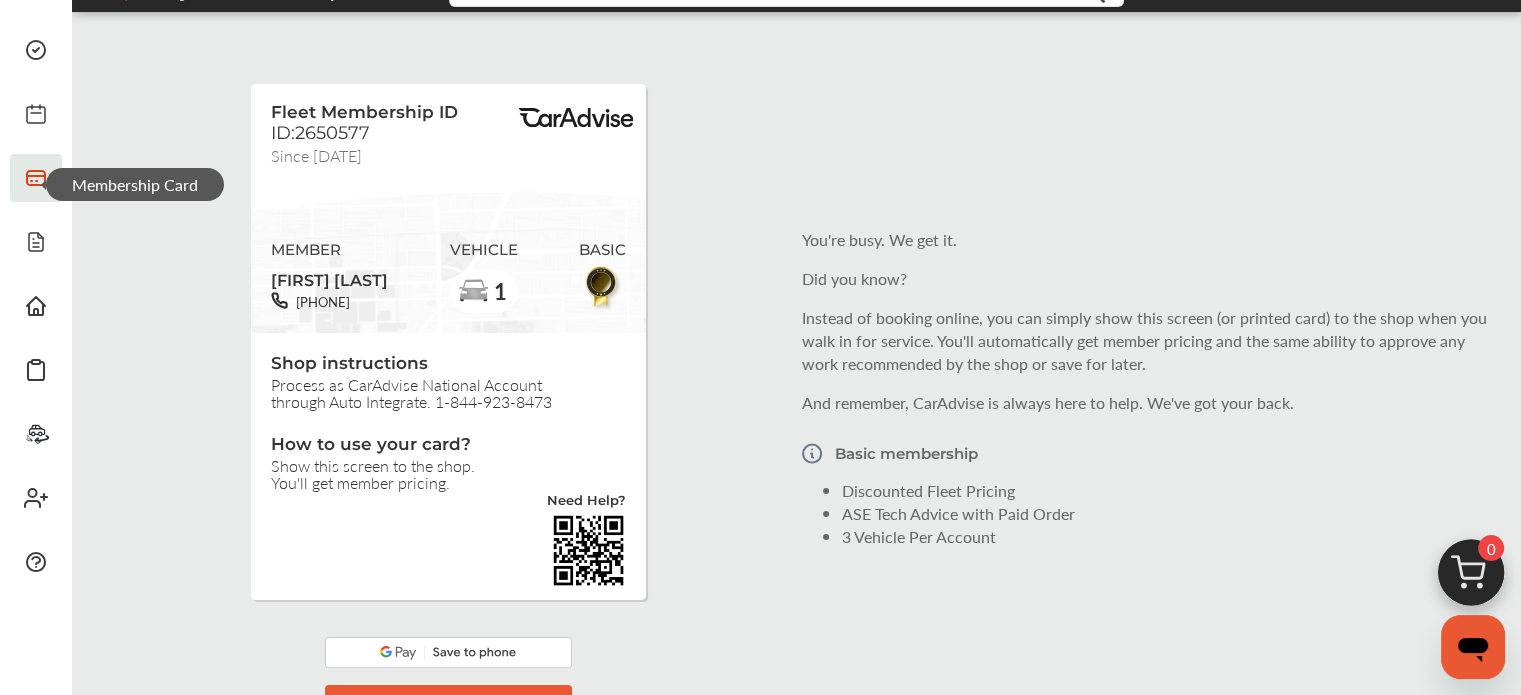 scroll, scrollTop: 0, scrollLeft: 0, axis: both 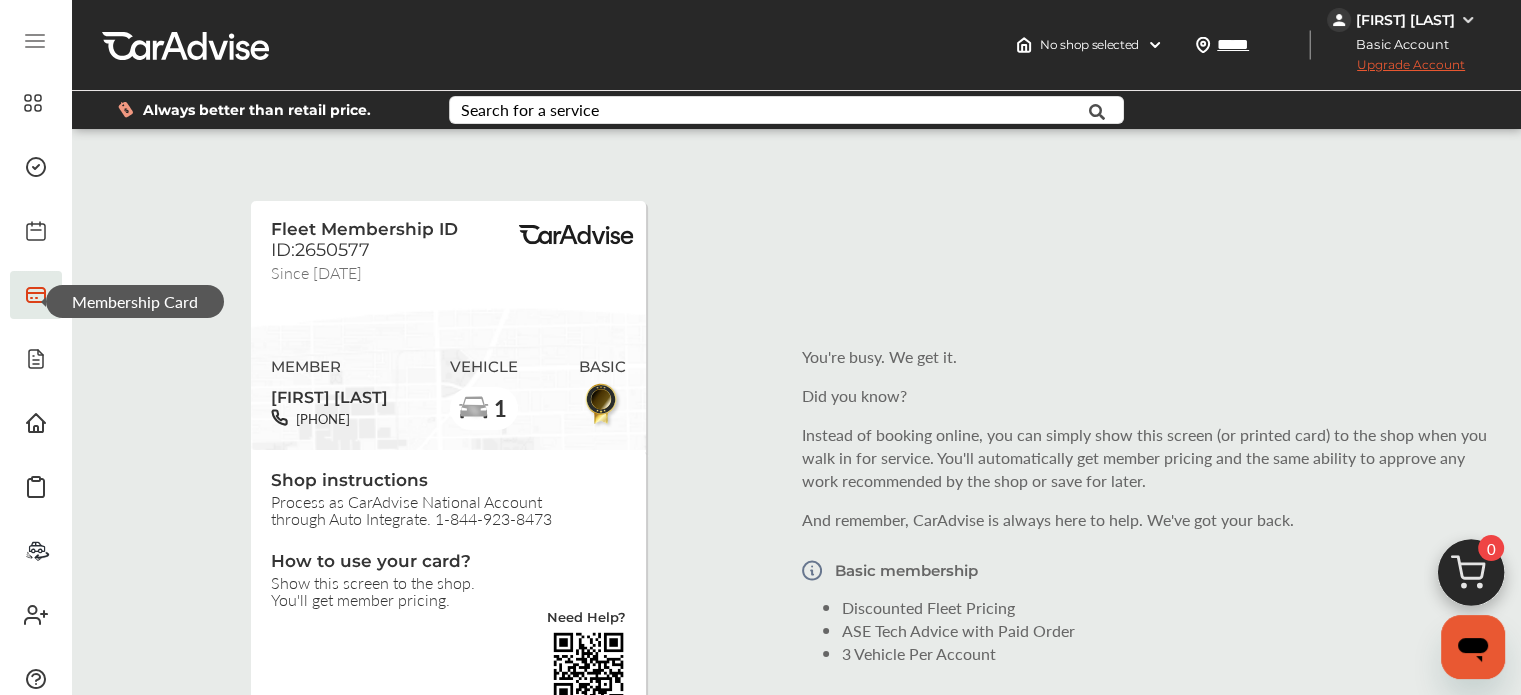 click at bounding box center (1468, 20) 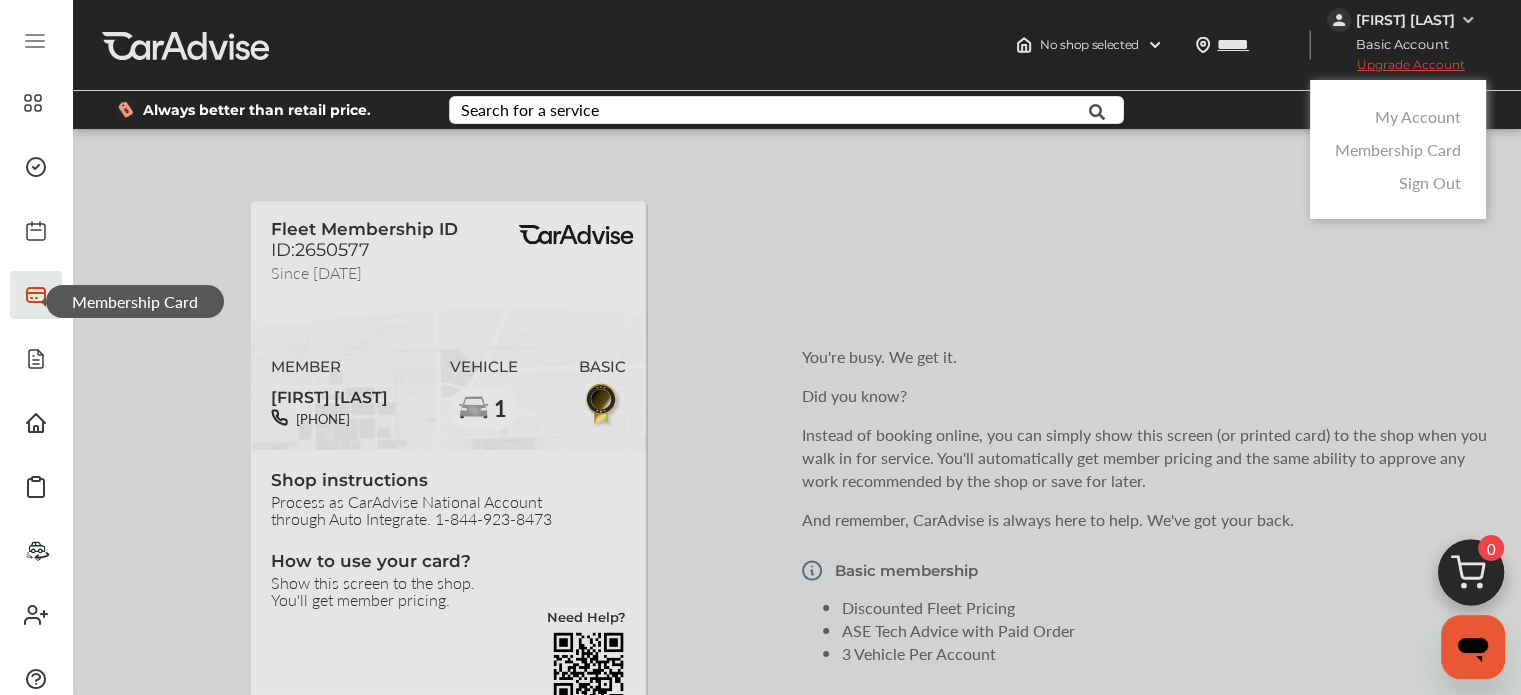 click on "Sign Out" at bounding box center [1430, 182] 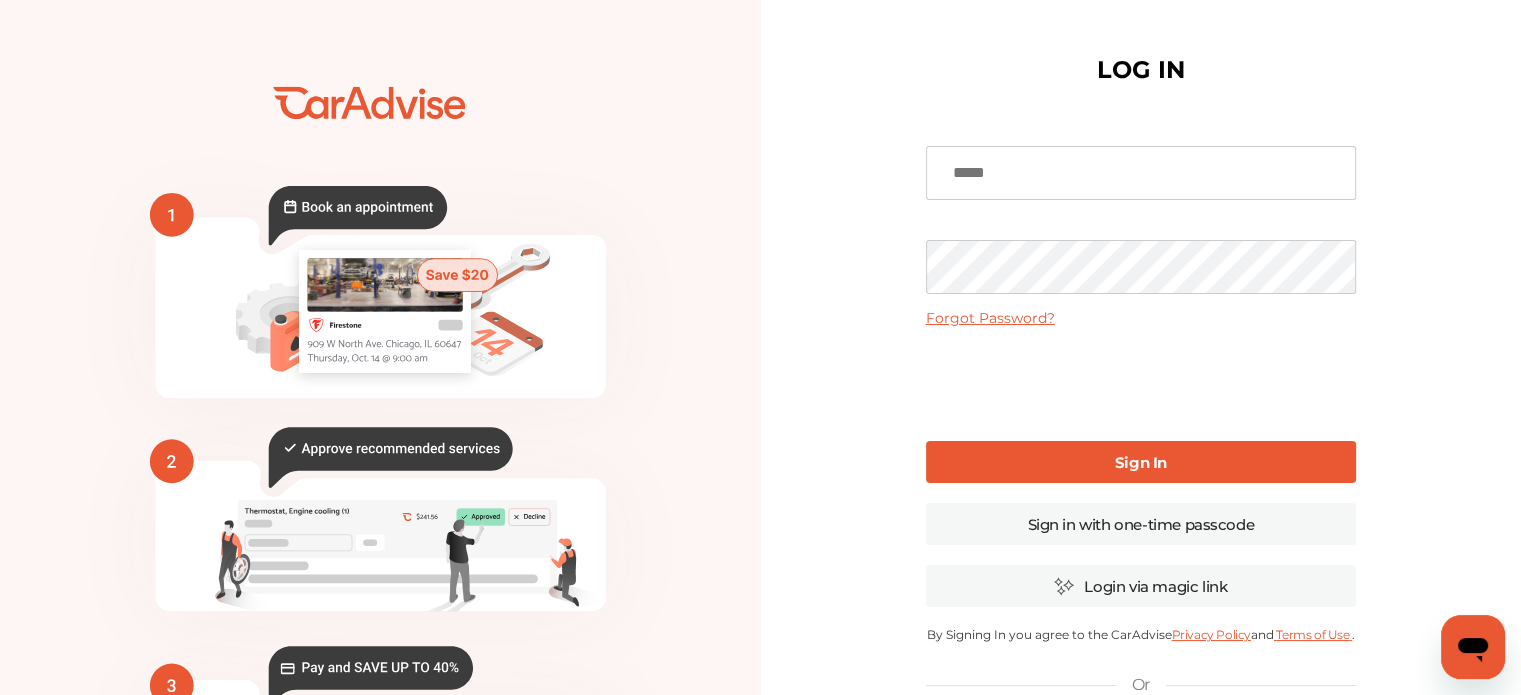 type on "**********" 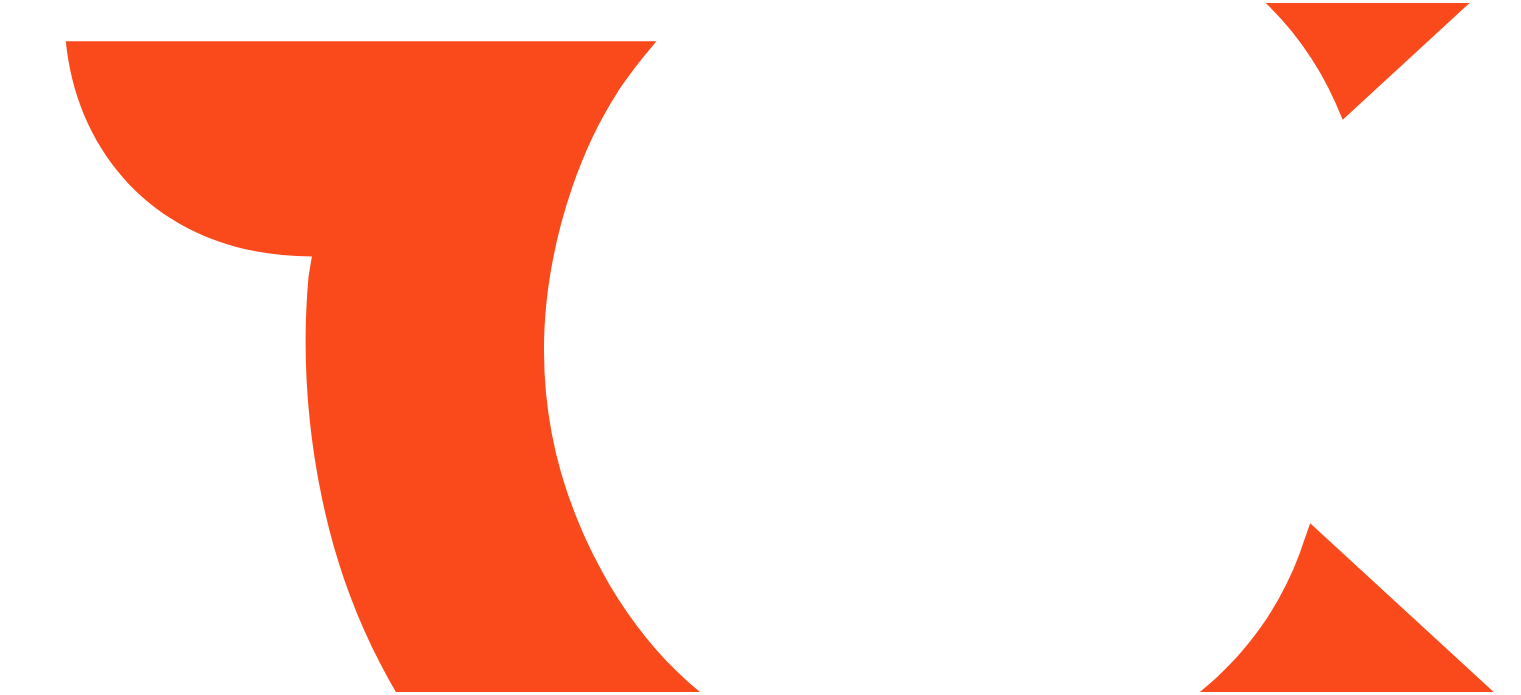 scroll, scrollTop: 0, scrollLeft: 0, axis: both 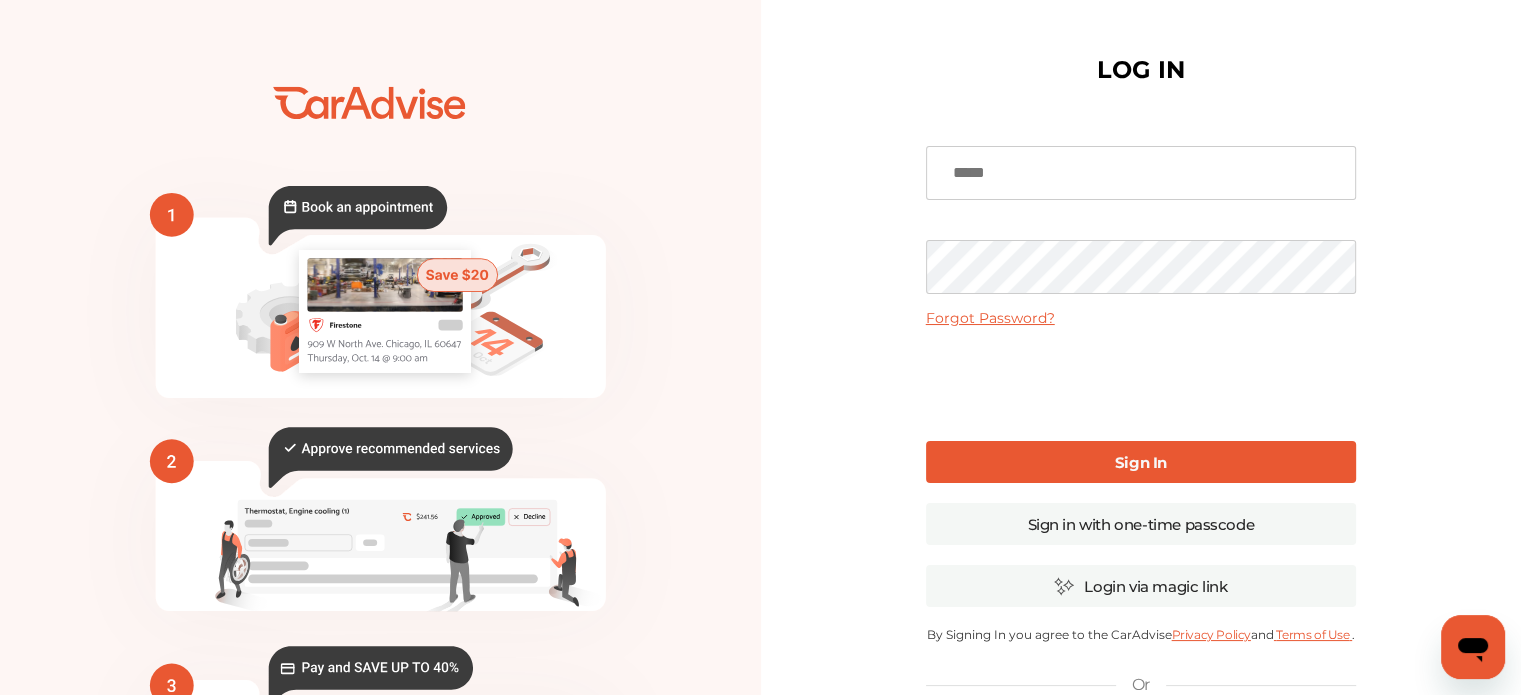 type on "**********" 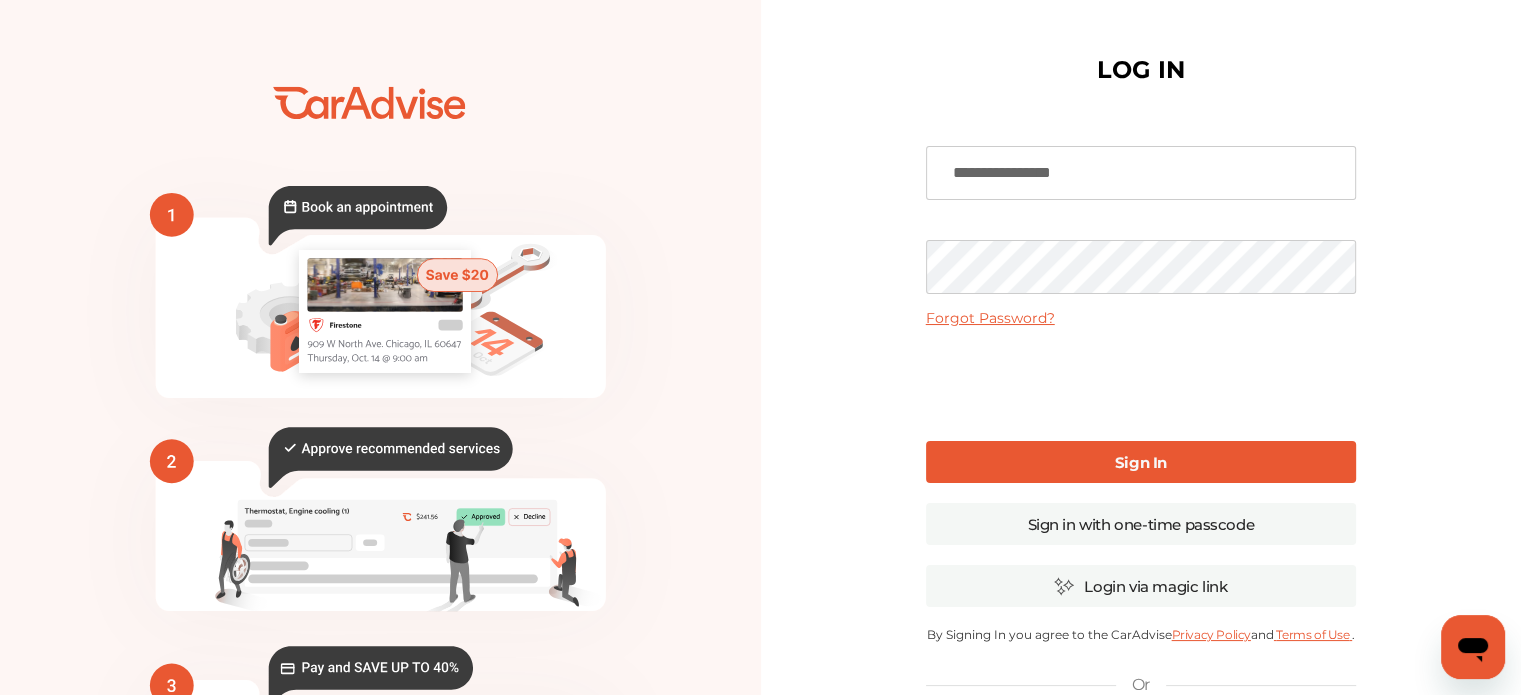 click on "Sign In" at bounding box center [1141, 462] 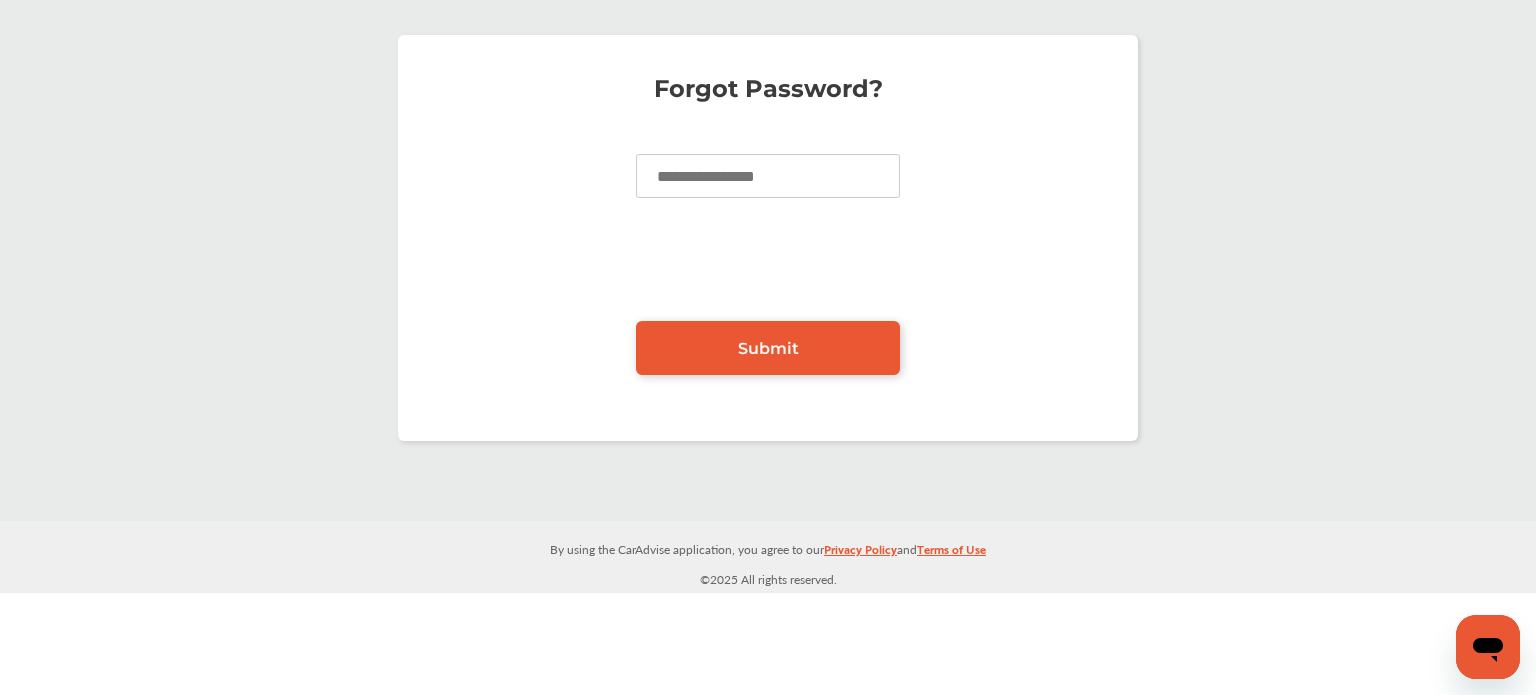 click at bounding box center [768, 176] 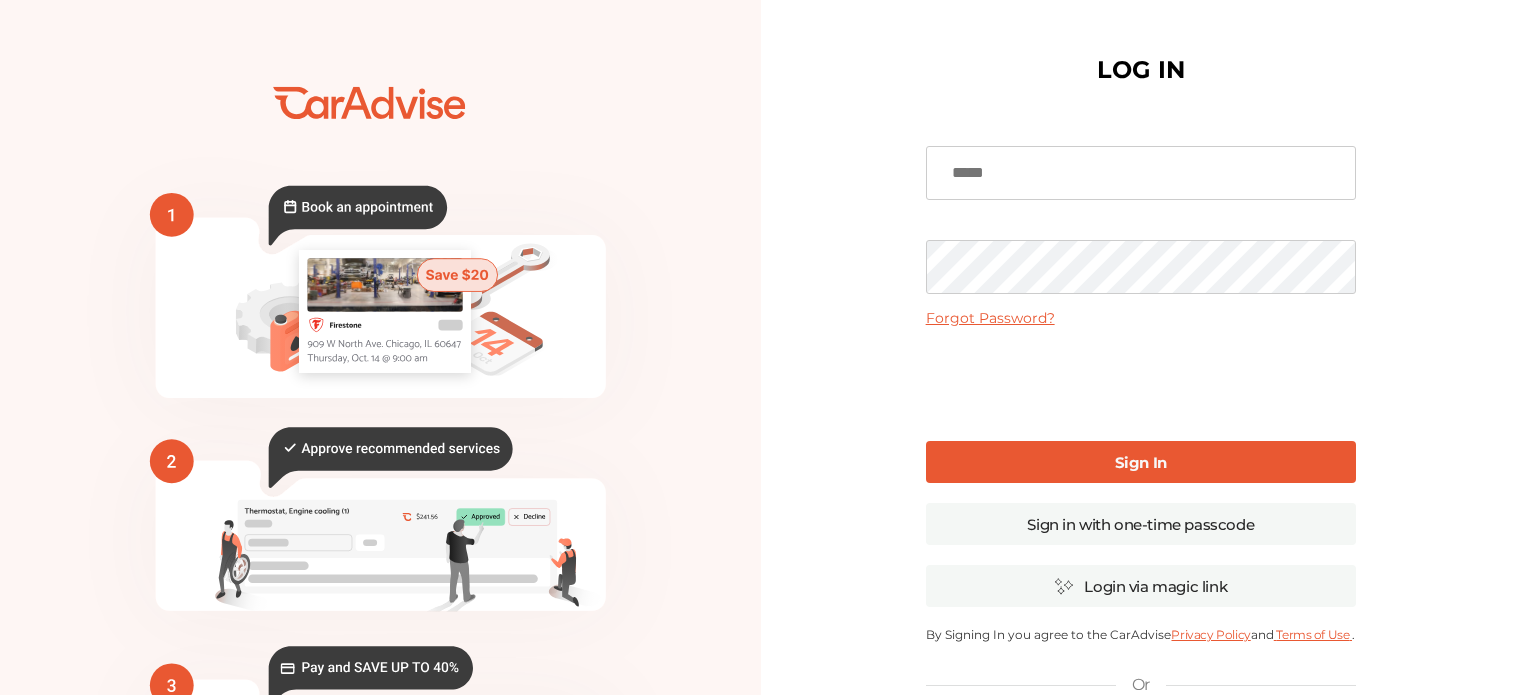 scroll, scrollTop: 0, scrollLeft: 0, axis: both 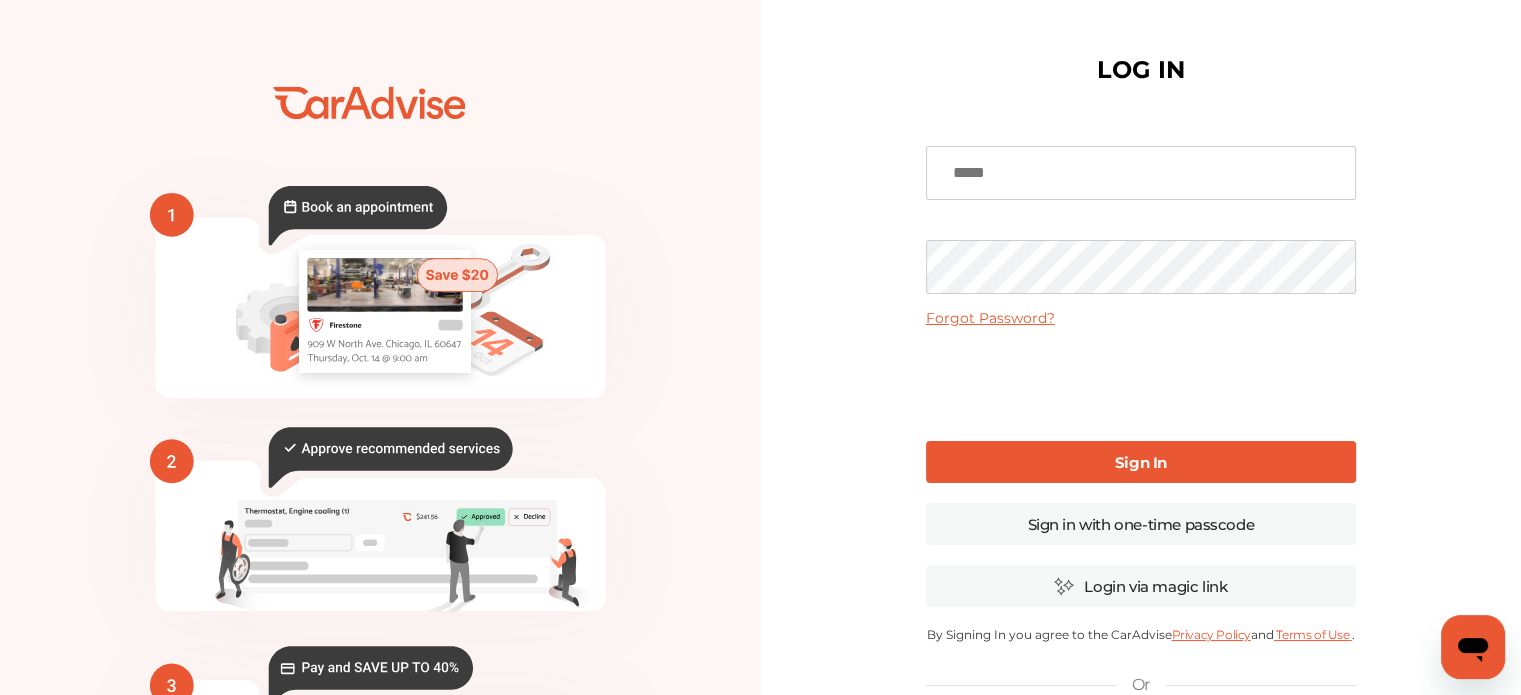 type on "**********" 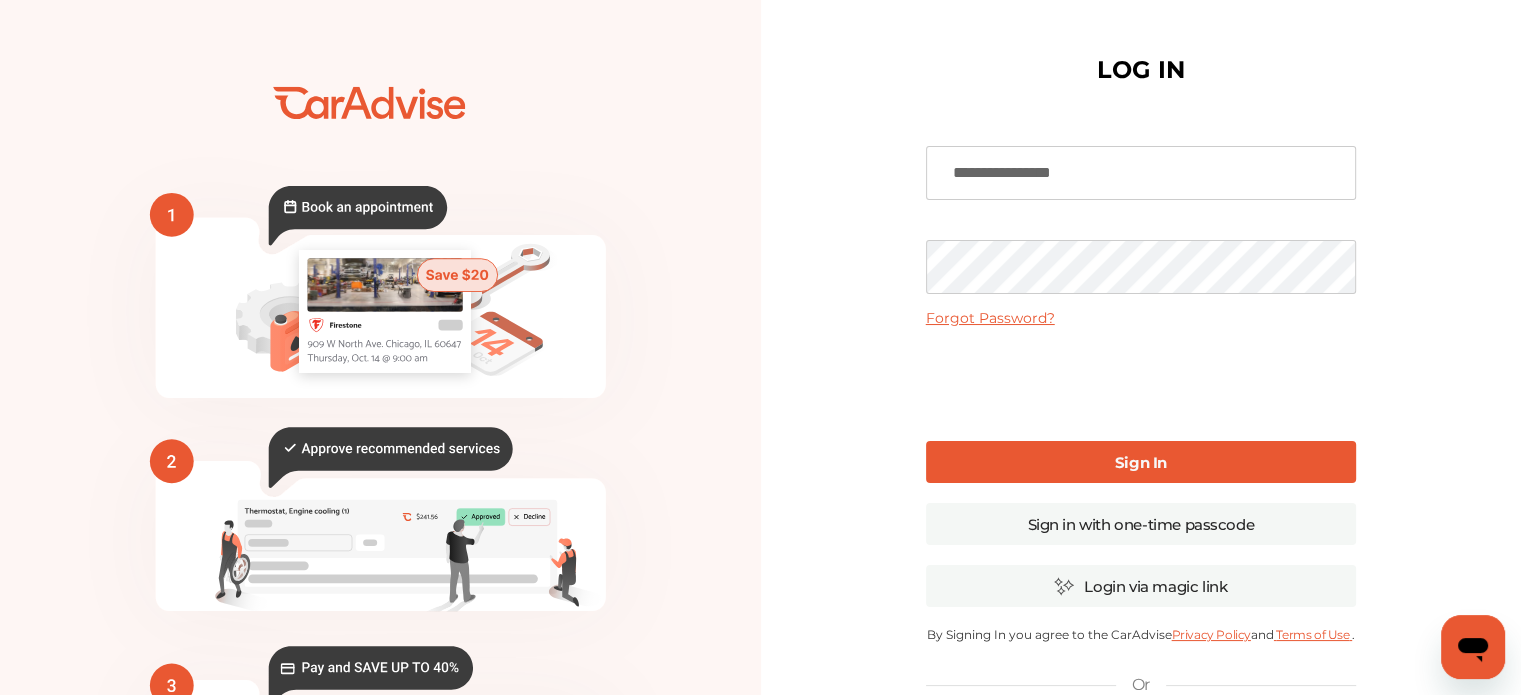 click on "Sign In" at bounding box center [1141, 462] 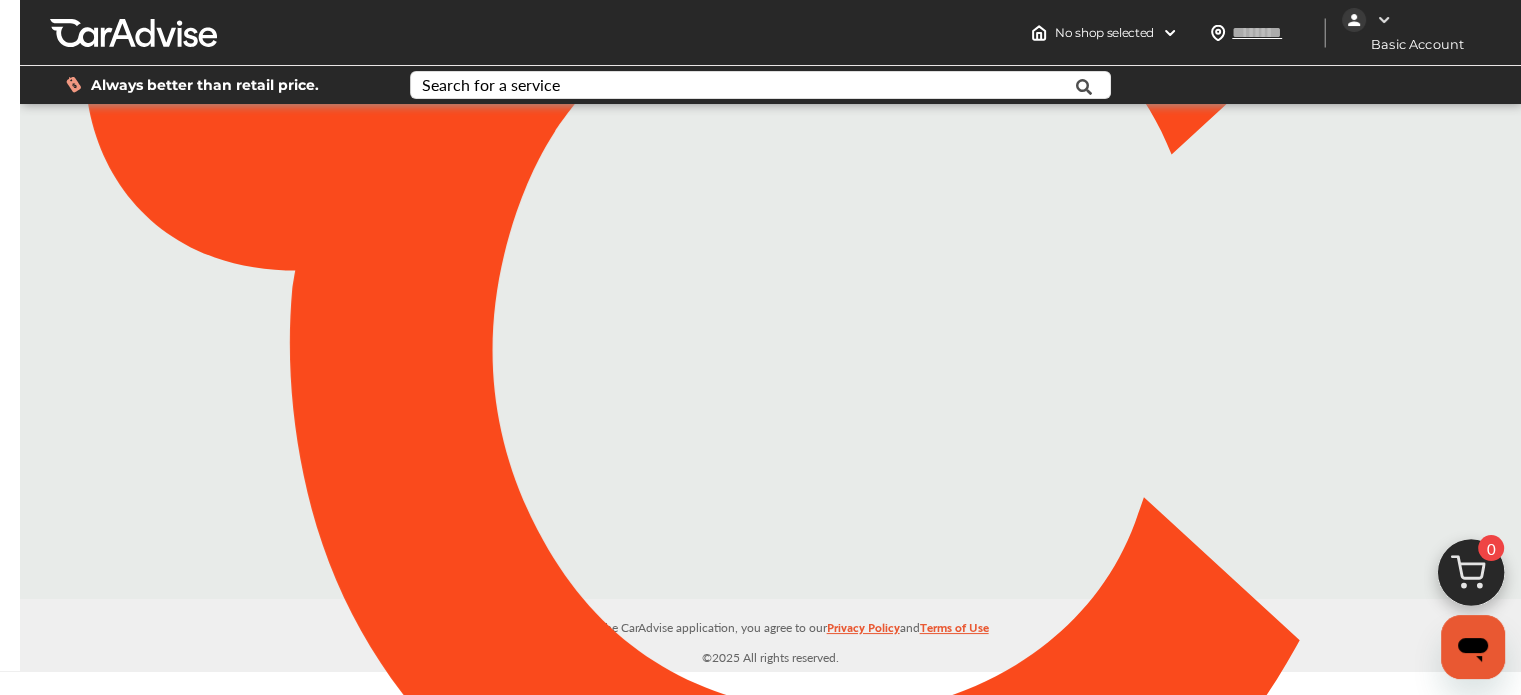 type on "*****" 